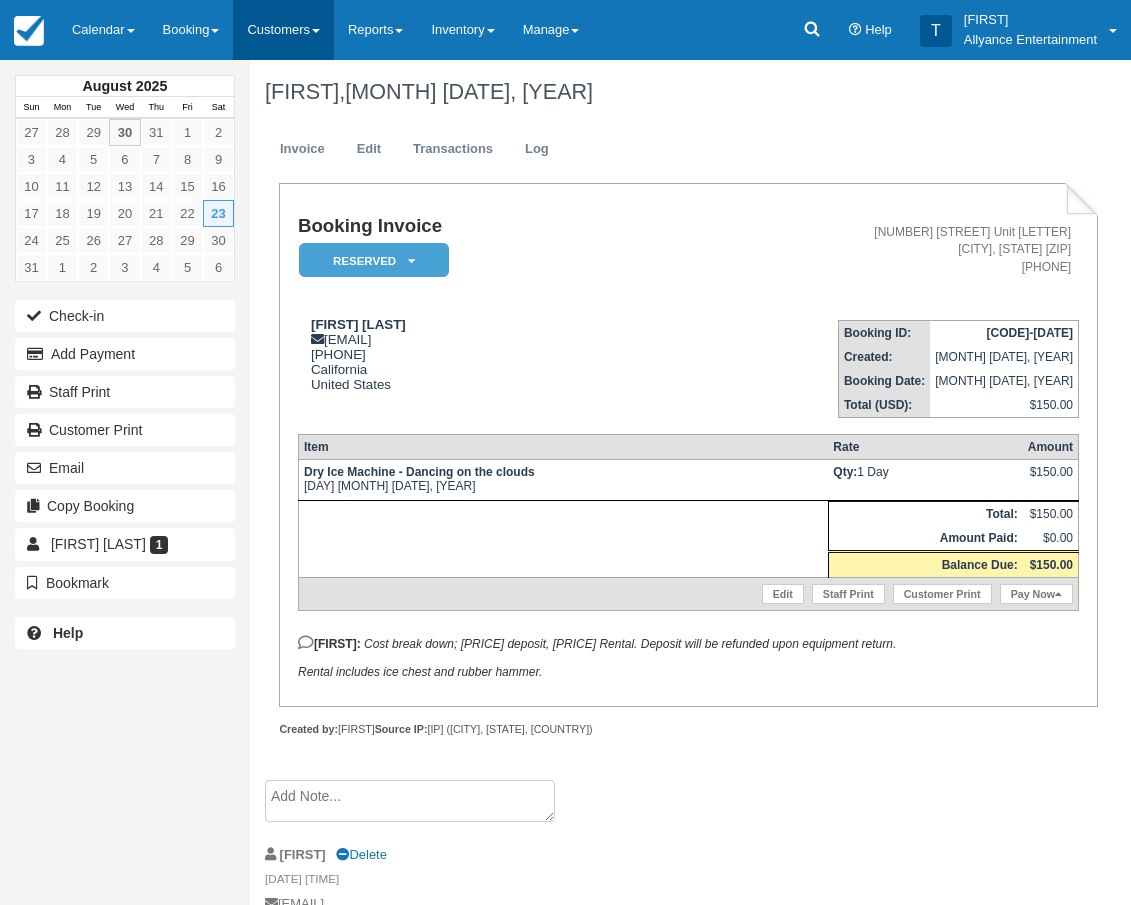 scroll, scrollTop: 0, scrollLeft: 0, axis: both 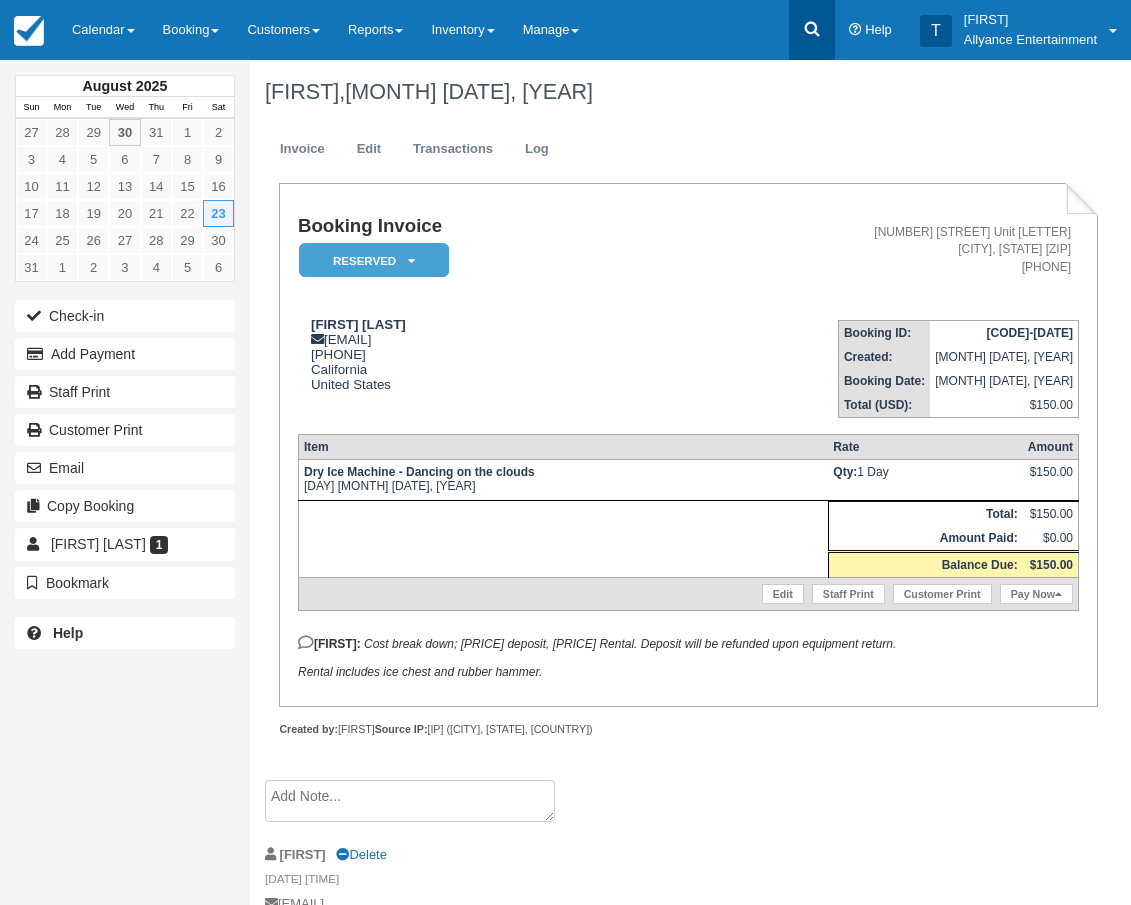 click 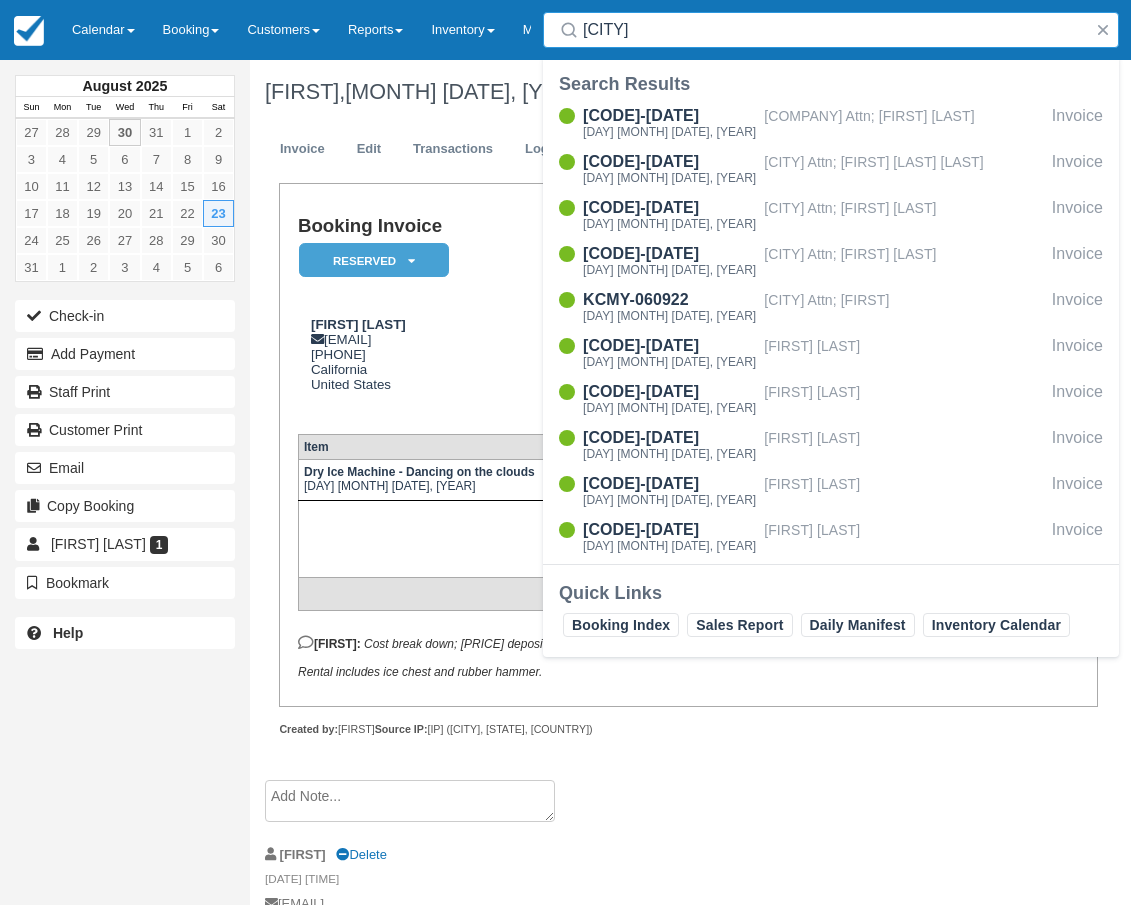 type on "Santa Fe" 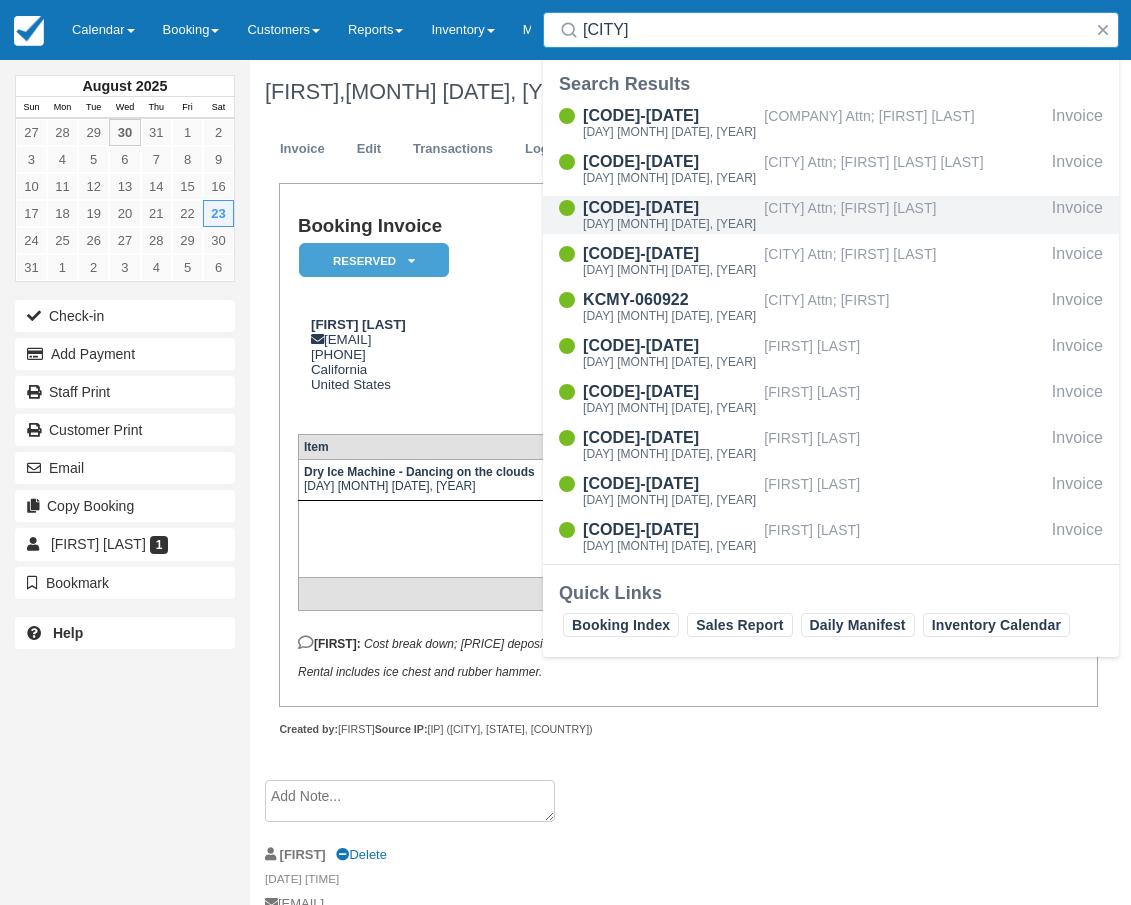 drag, startPoint x: 806, startPoint y: 53, endPoint x: 895, endPoint y: 200, distance: 171.84296 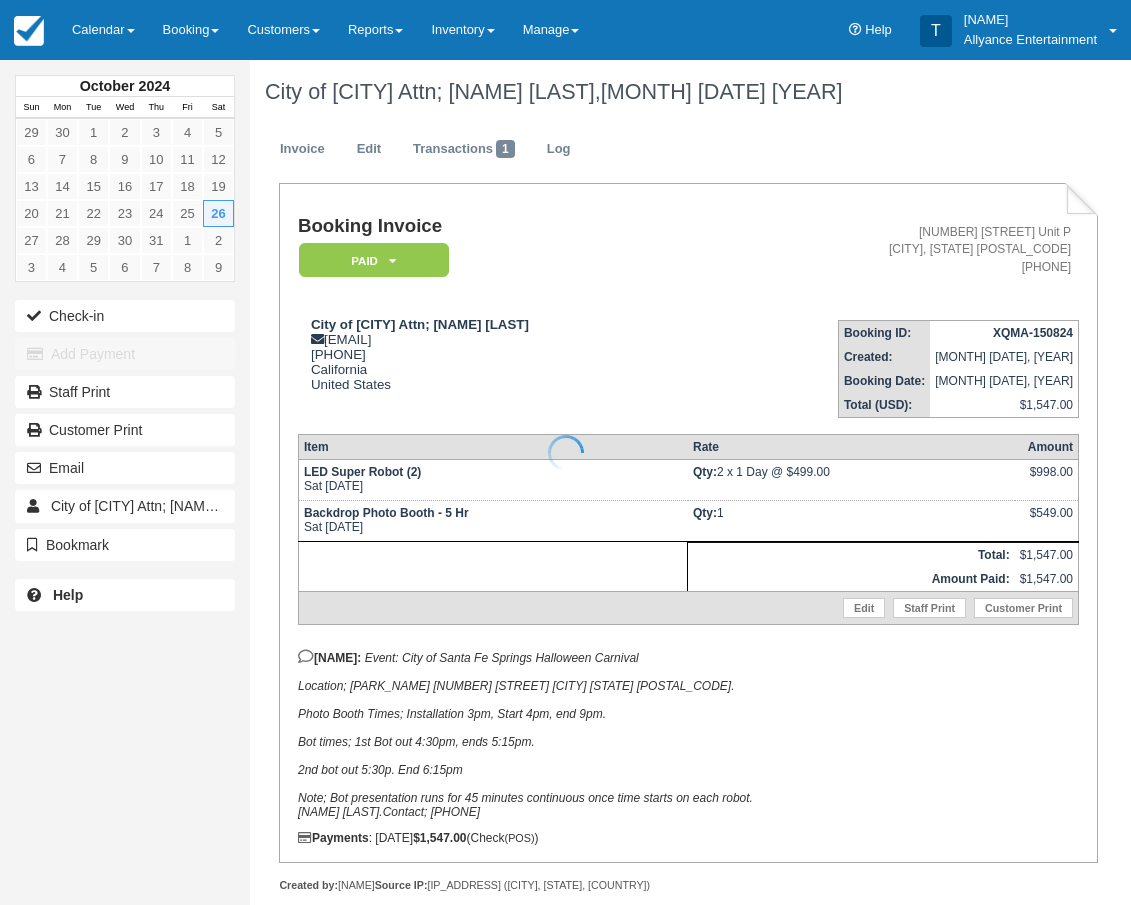 scroll, scrollTop: 0, scrollLeft: 0, axis: both 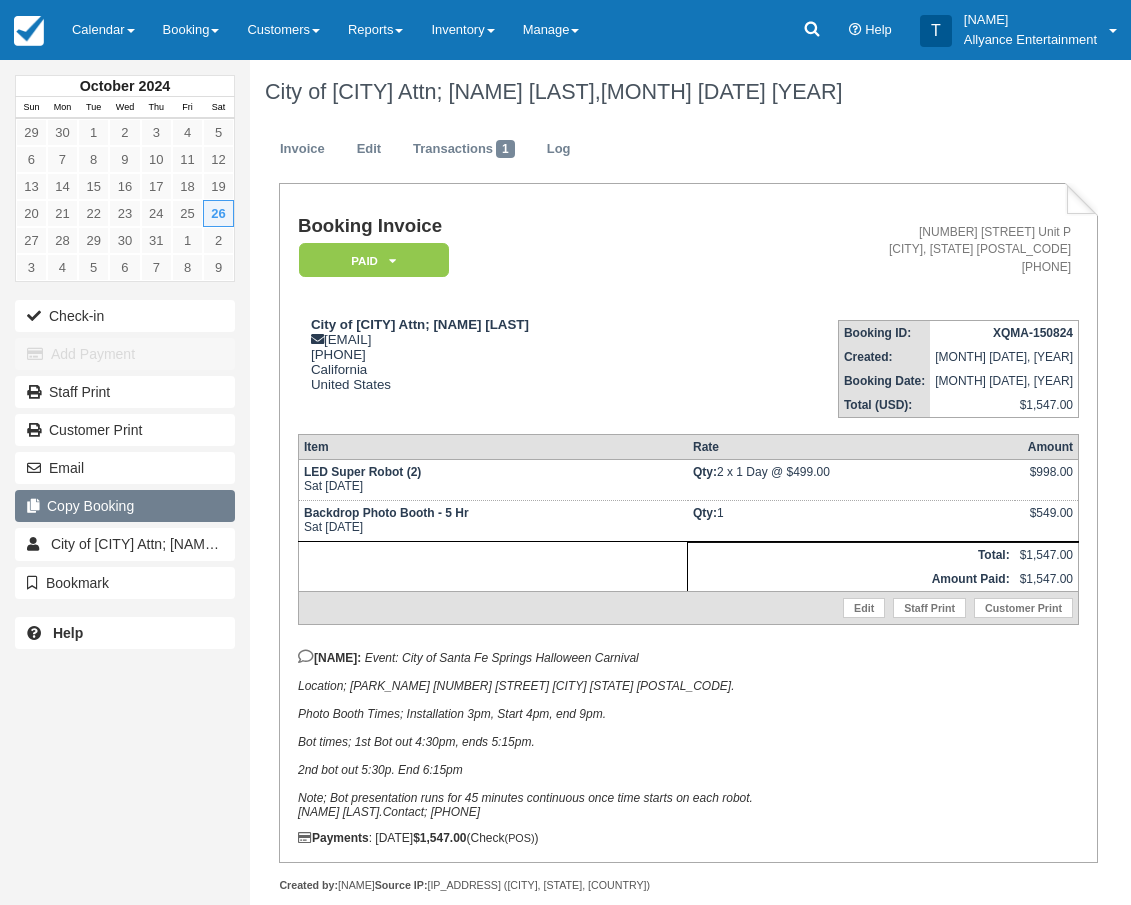 click on "Copy Booking" at bounding box center [125, 506] 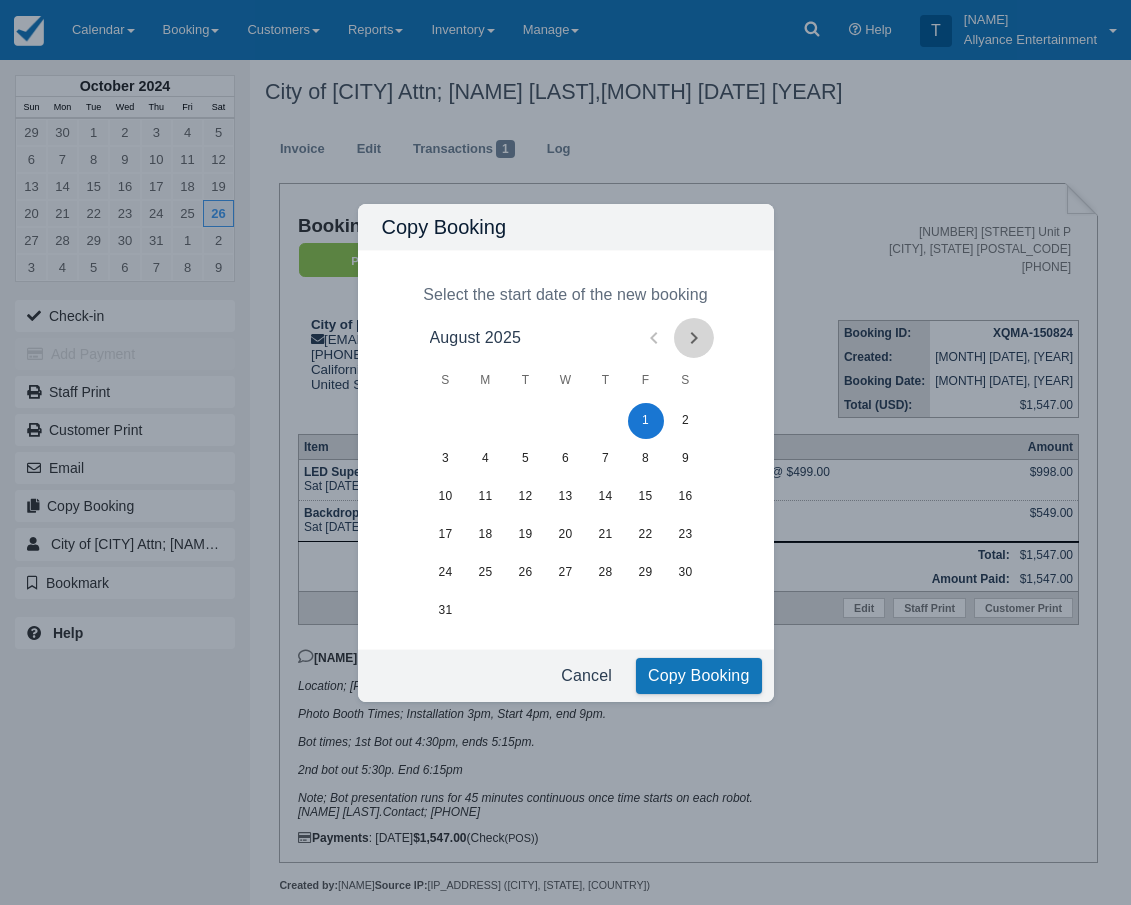 click 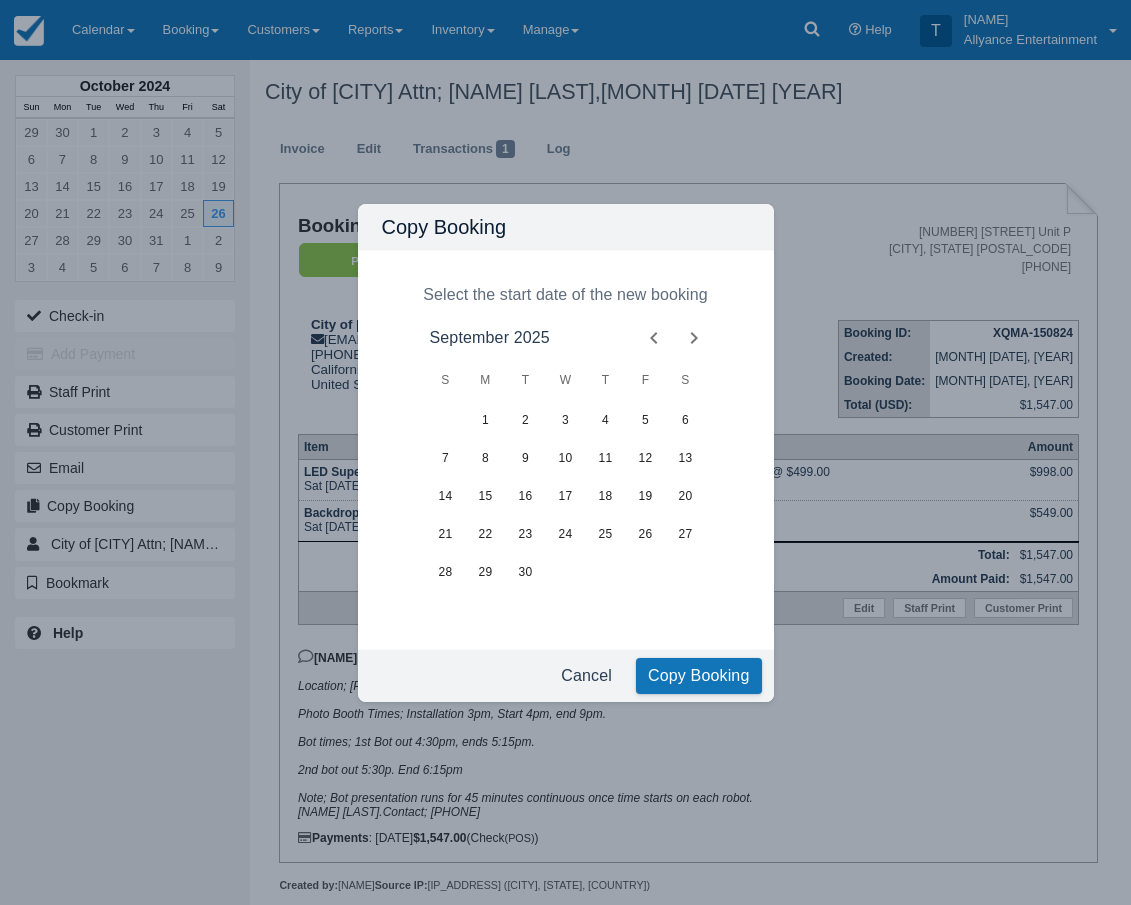 click 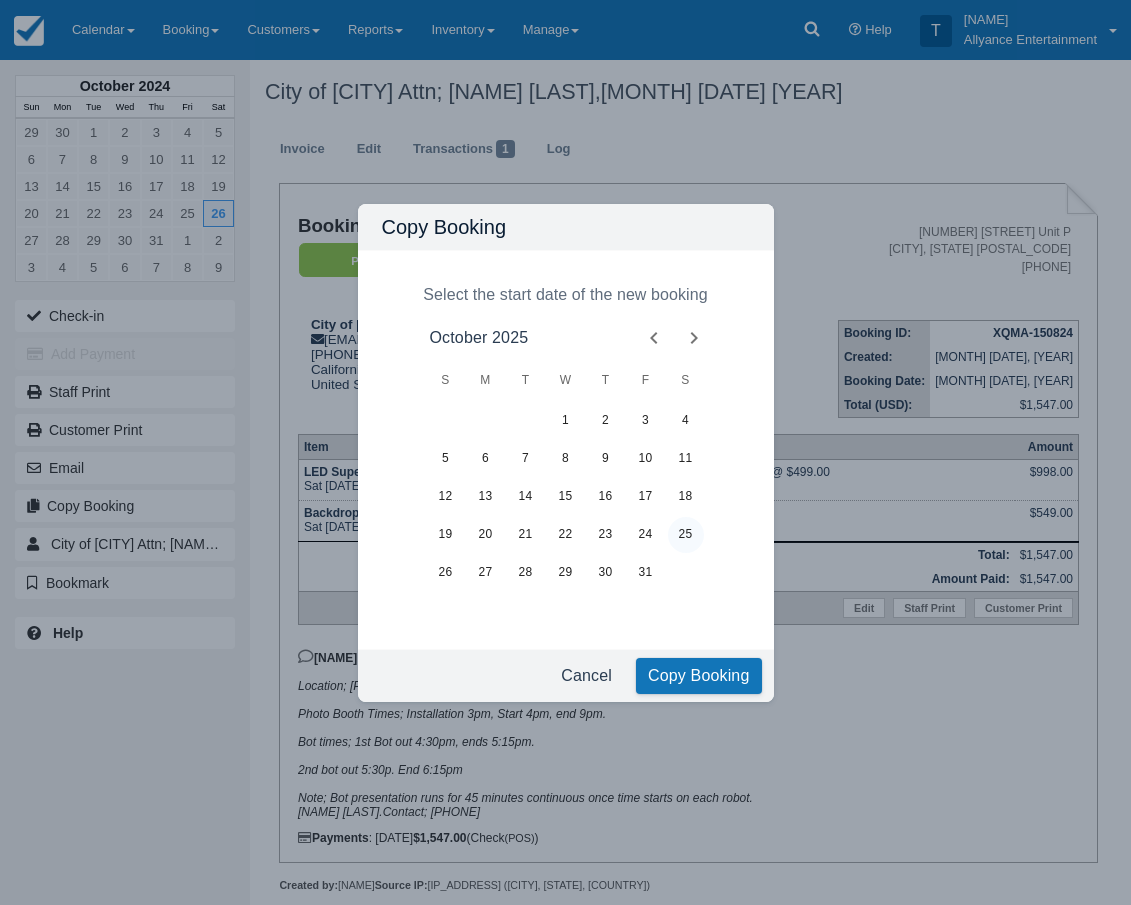 click on "25" at bounding box center [686, 535] 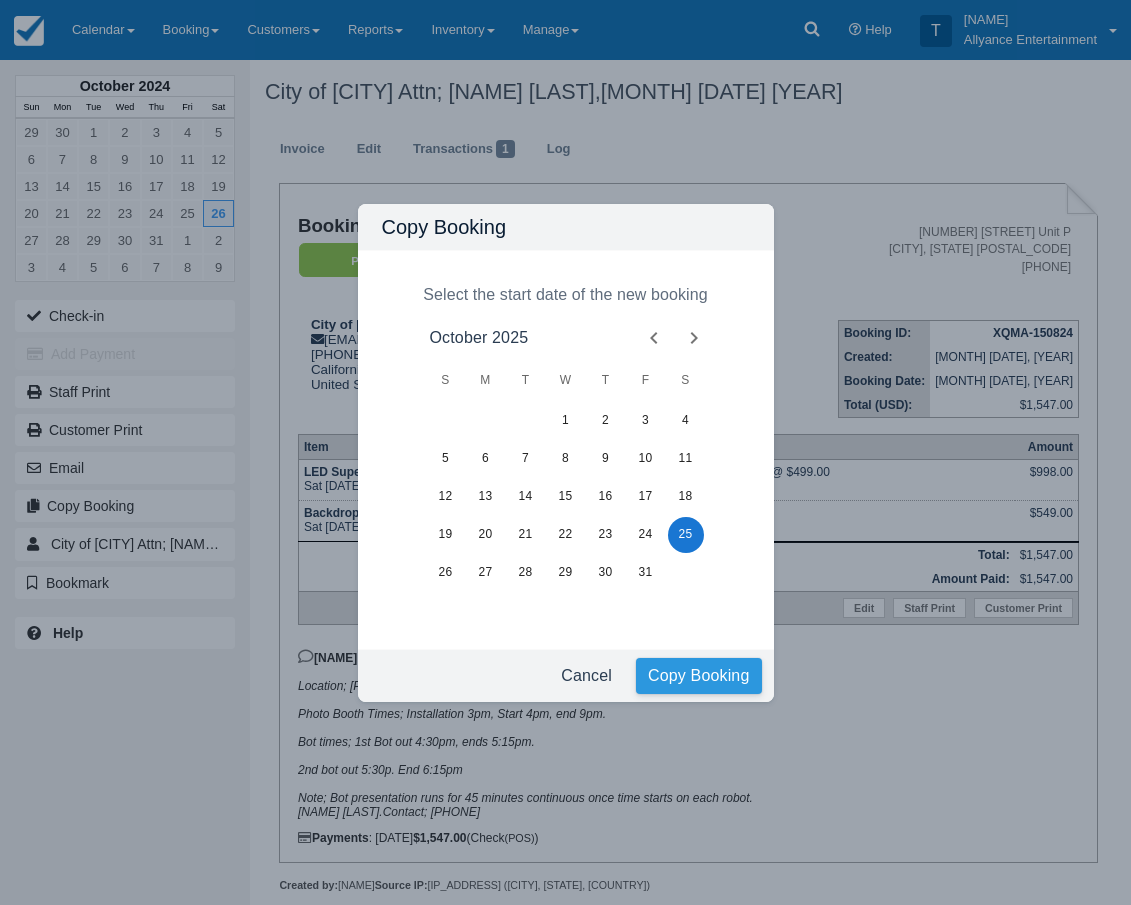 click on "Copy Booking" at bounding box center [699, 676] 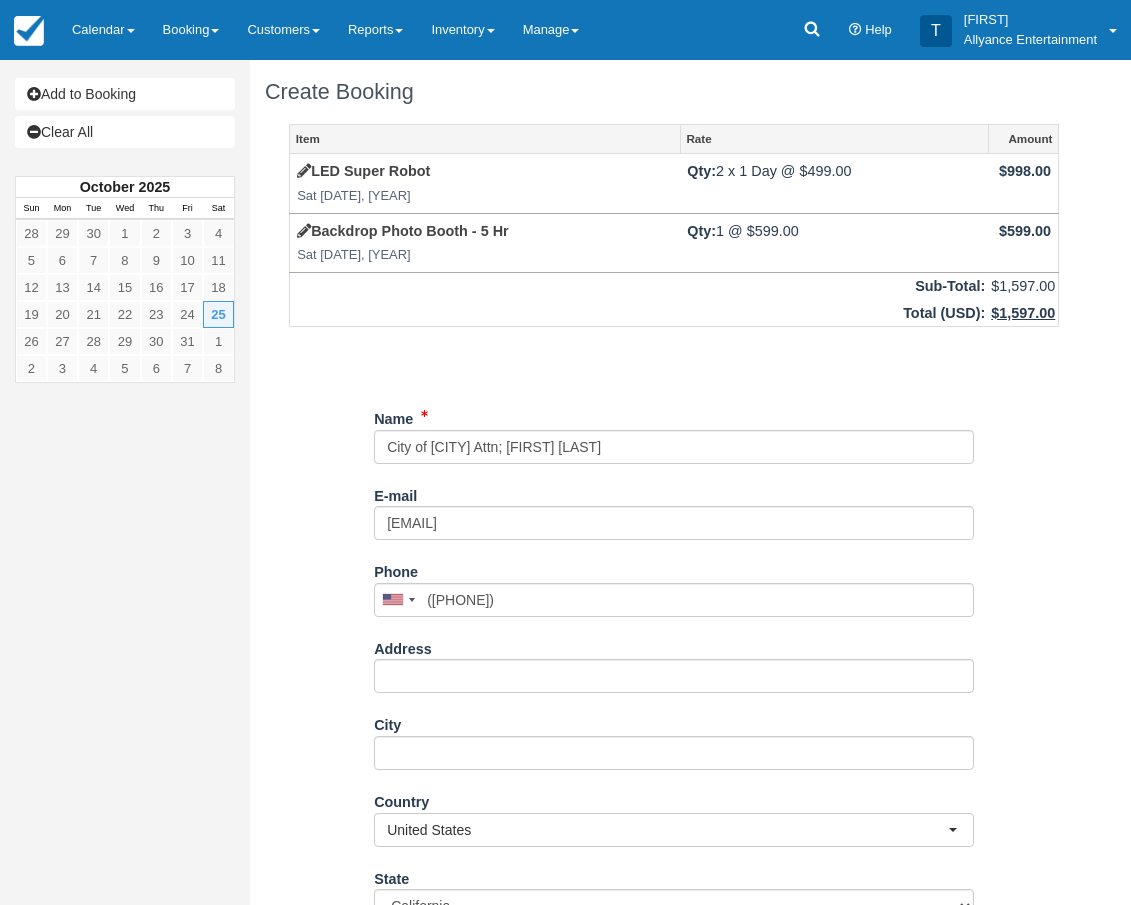 scroll, scrollTop: 0, scrollLeft: 0, axis: both 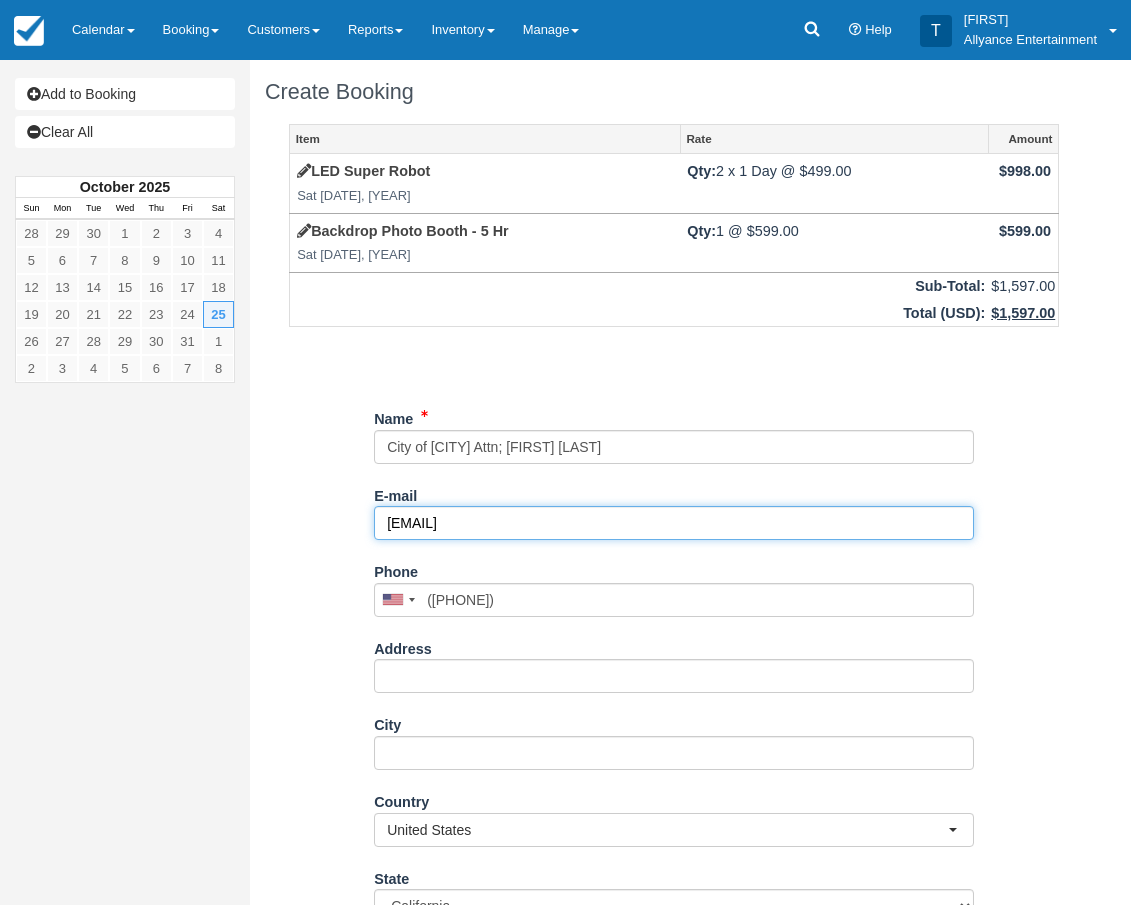 click on "Anthonyvonslomski@santafesprings.org" at bounding box center (674, 523) 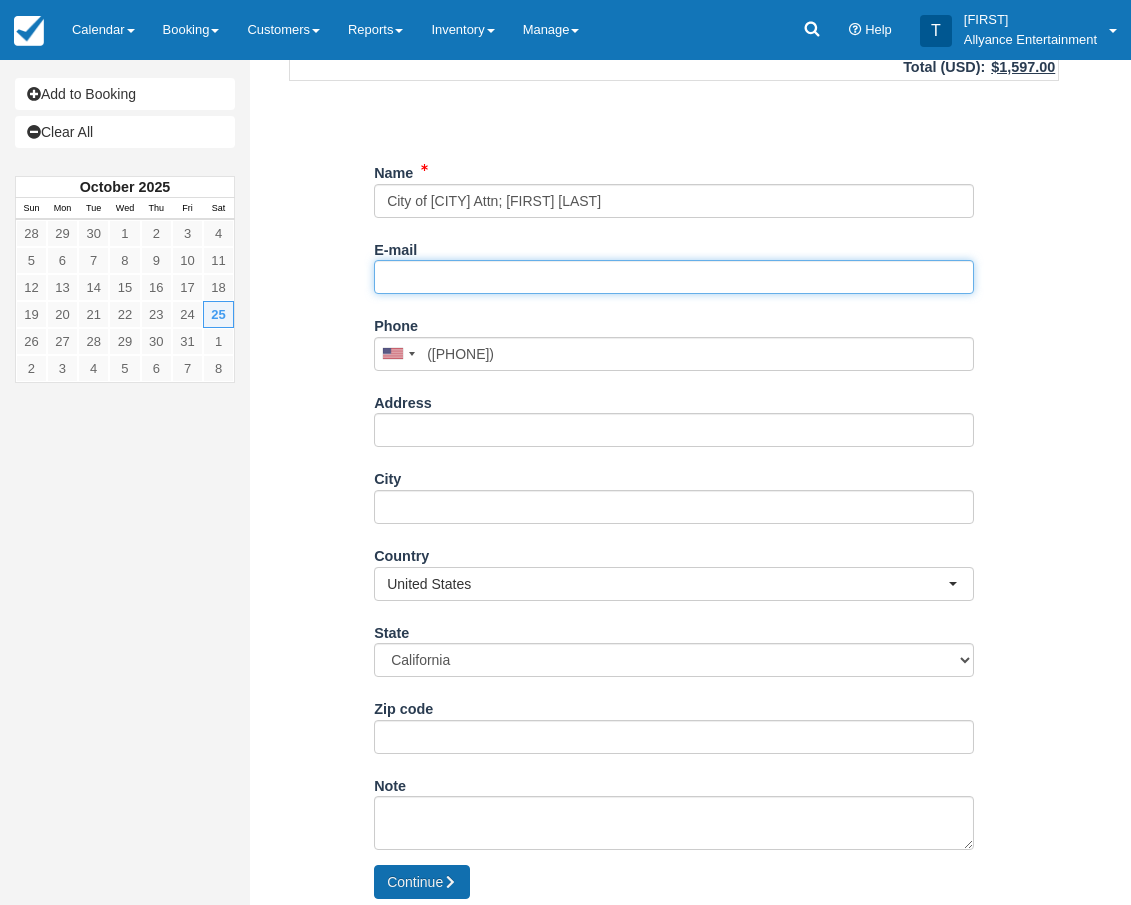 scroll, scrollTop: 245, scrollLeft: 0, axis: vertical 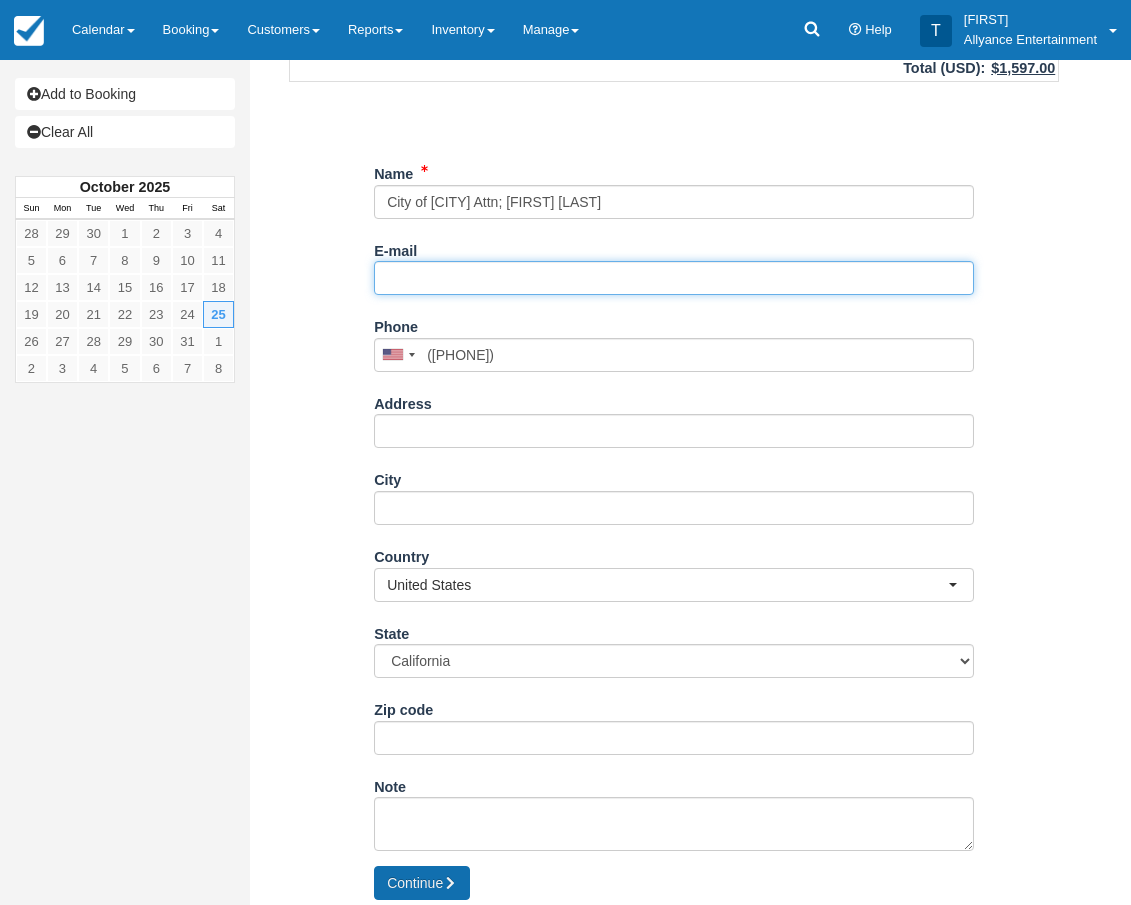 type 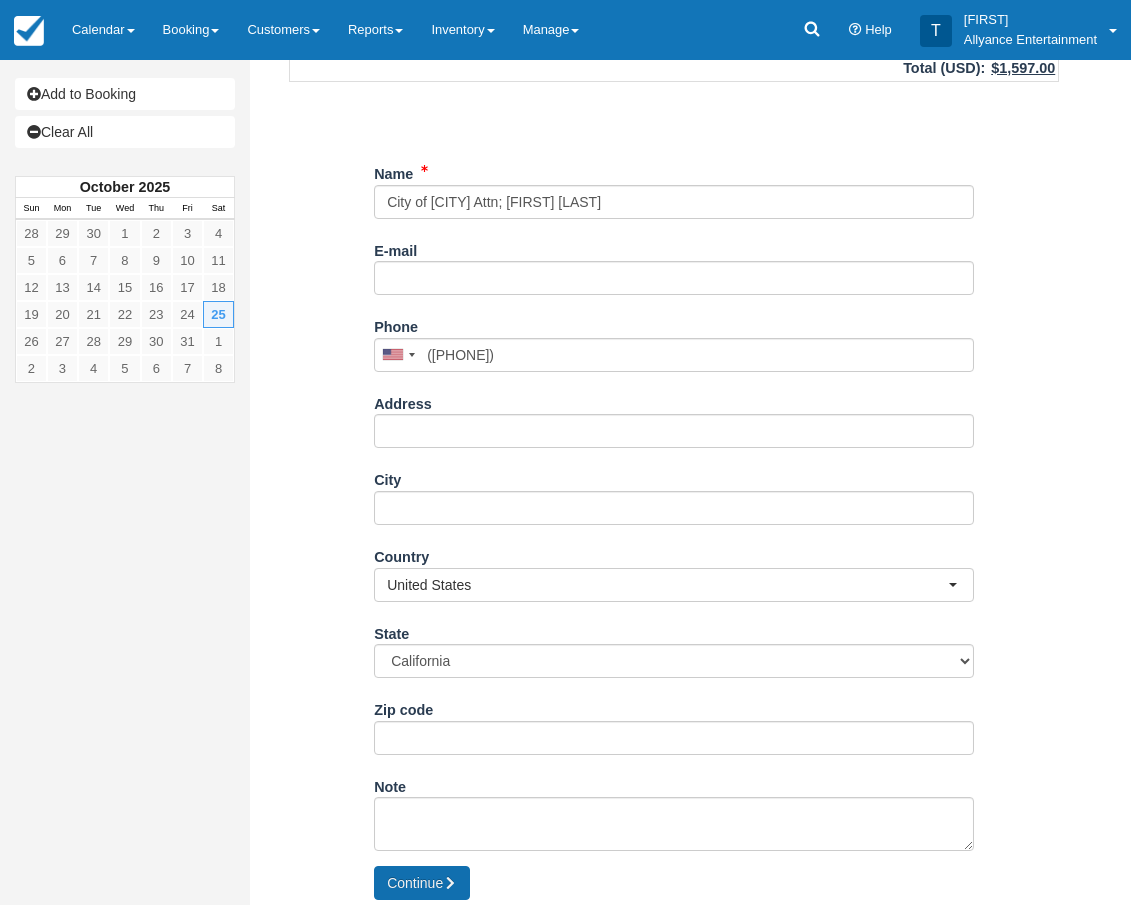 click on "Continue" at bounding box center (422, 883) 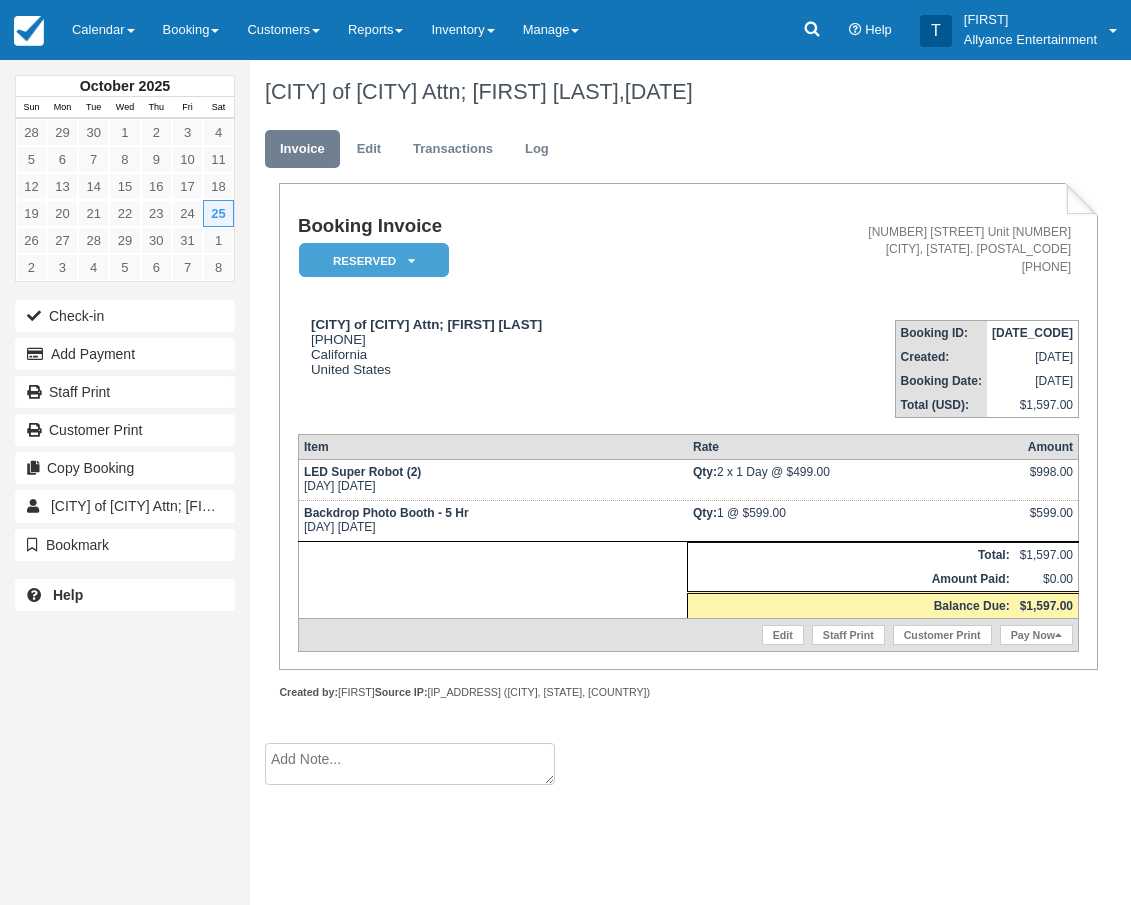 scroll, scrollTop: 0, scrollLeft: 0, axis: both 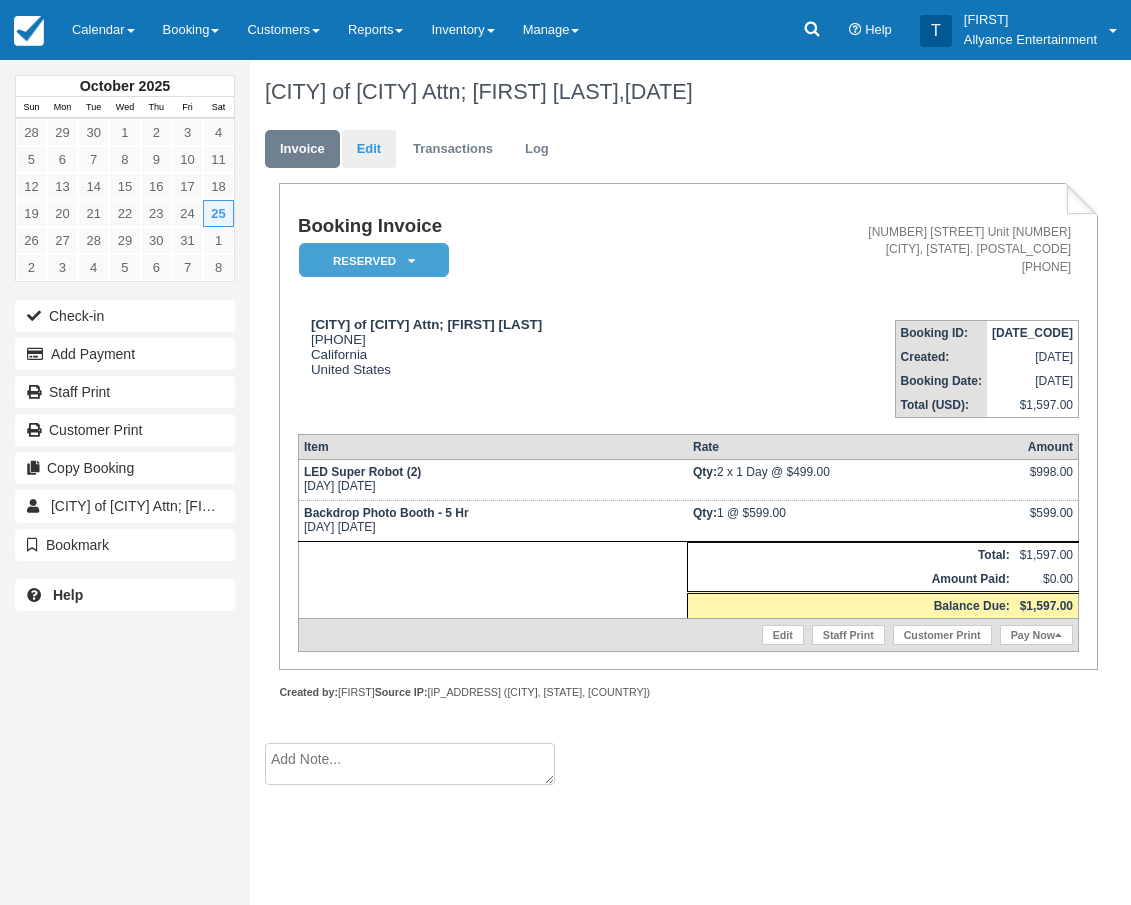 click on "Edit" at bounding box center [369, 149] 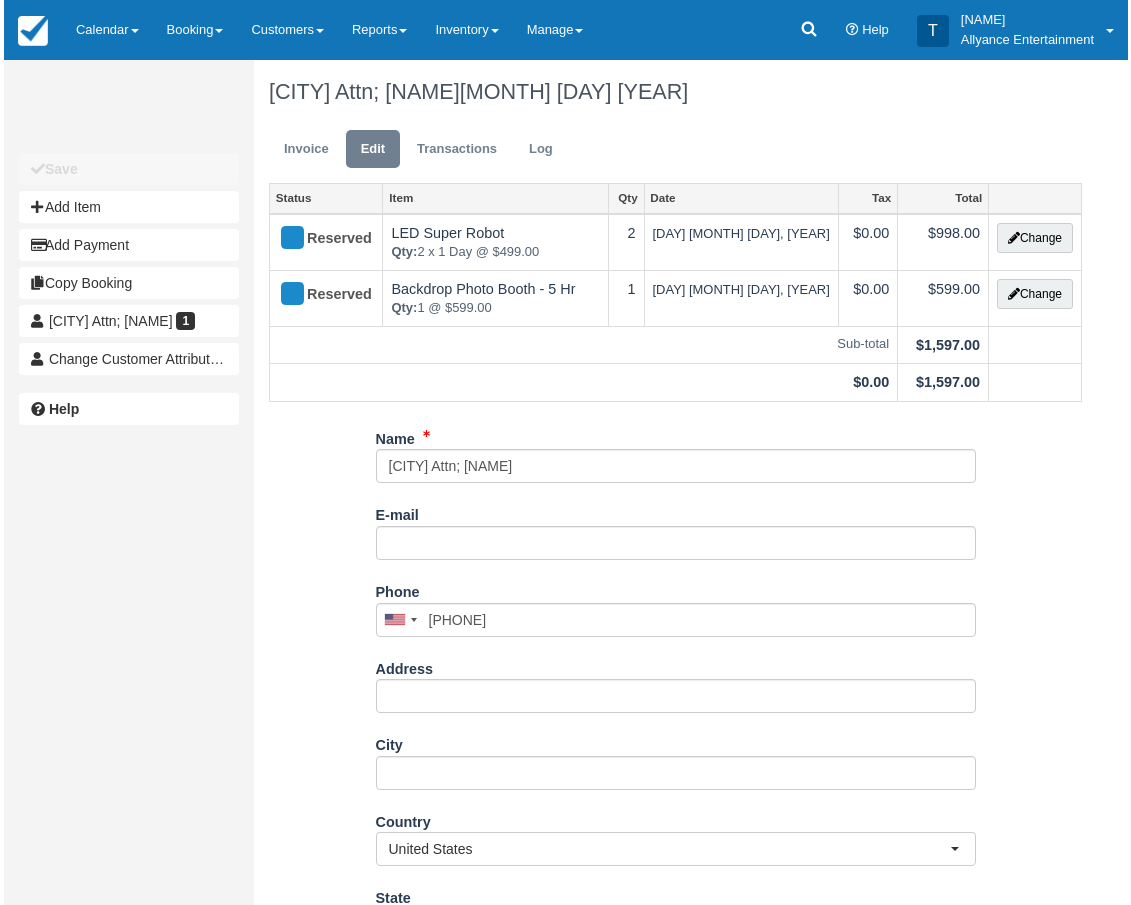 scroll, scrollTop: 0, scrollLeft: 0, axis: both 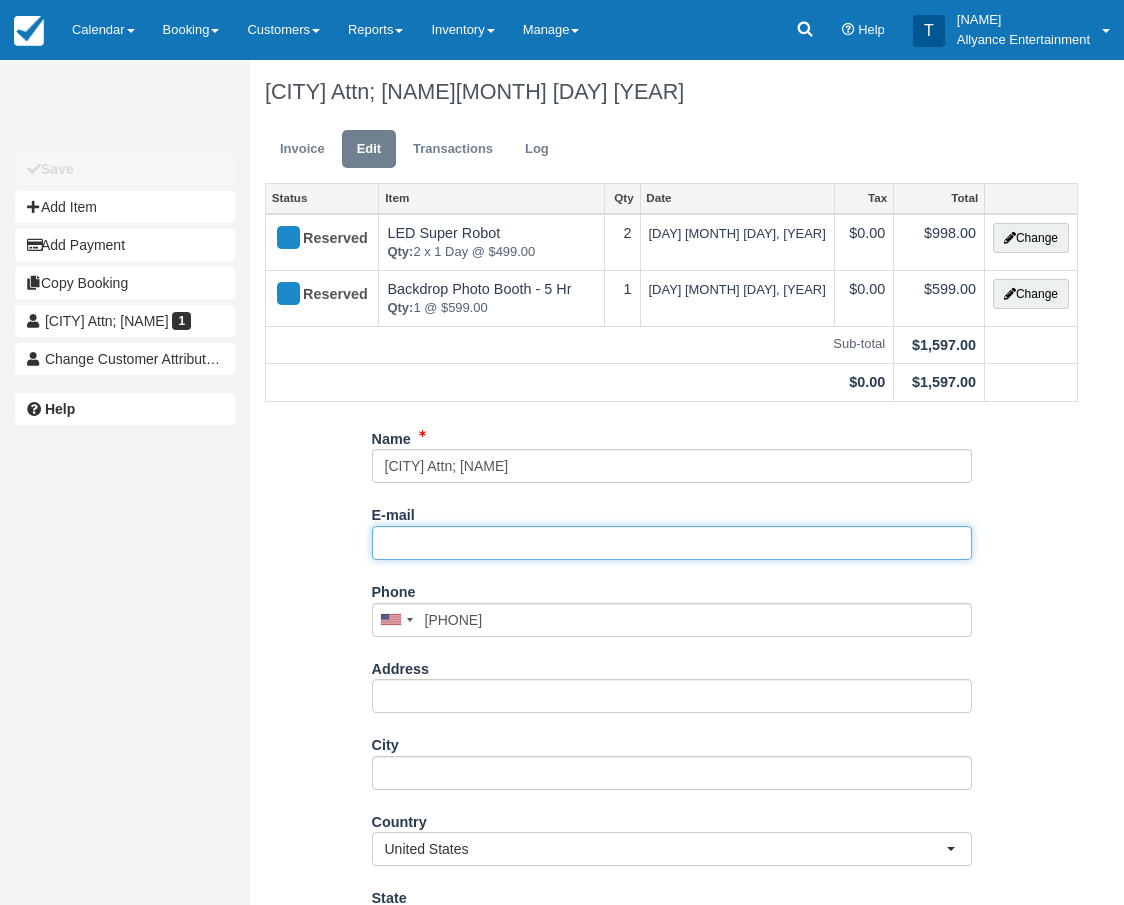 click on "E-mail" at bounding box center [672, 543] 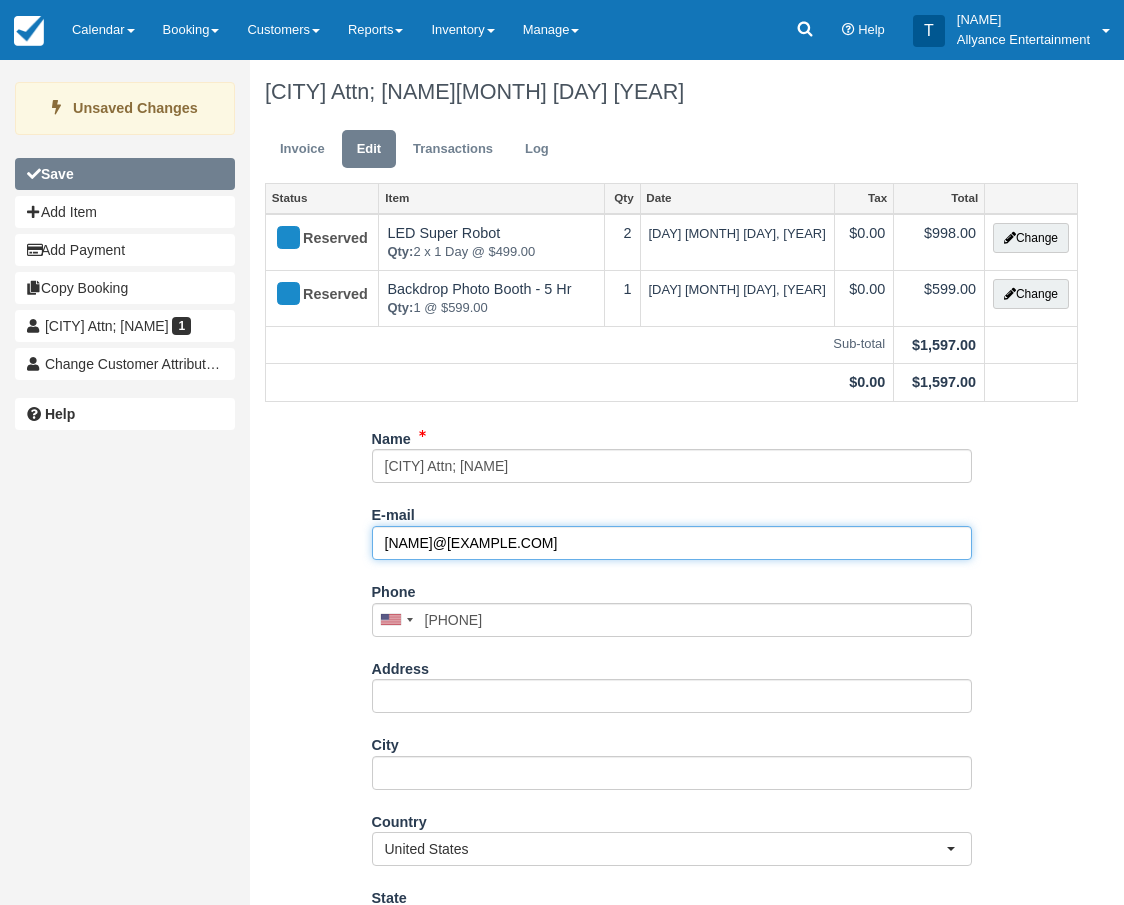 type on "Anthonyvonslomski@santafesprings.org" 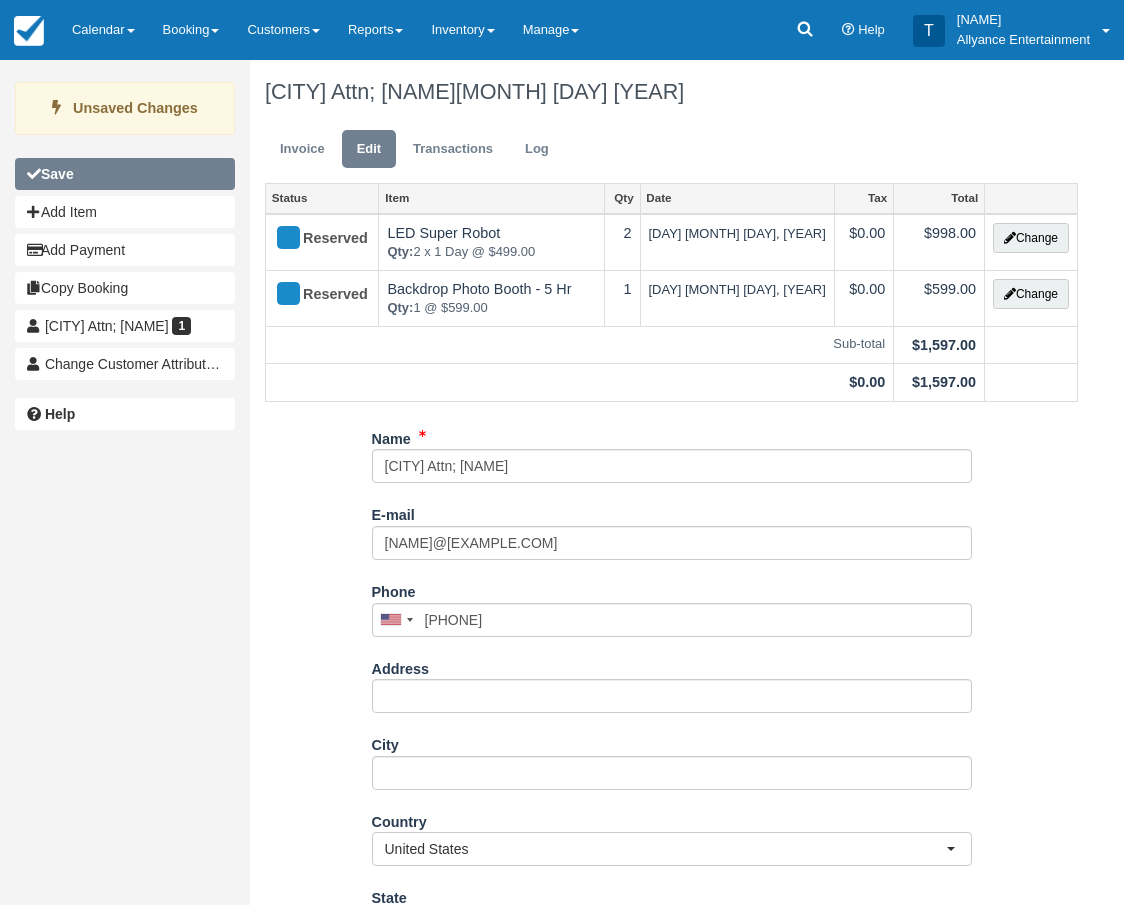 click on "Save" at bounding box center [125, 174] 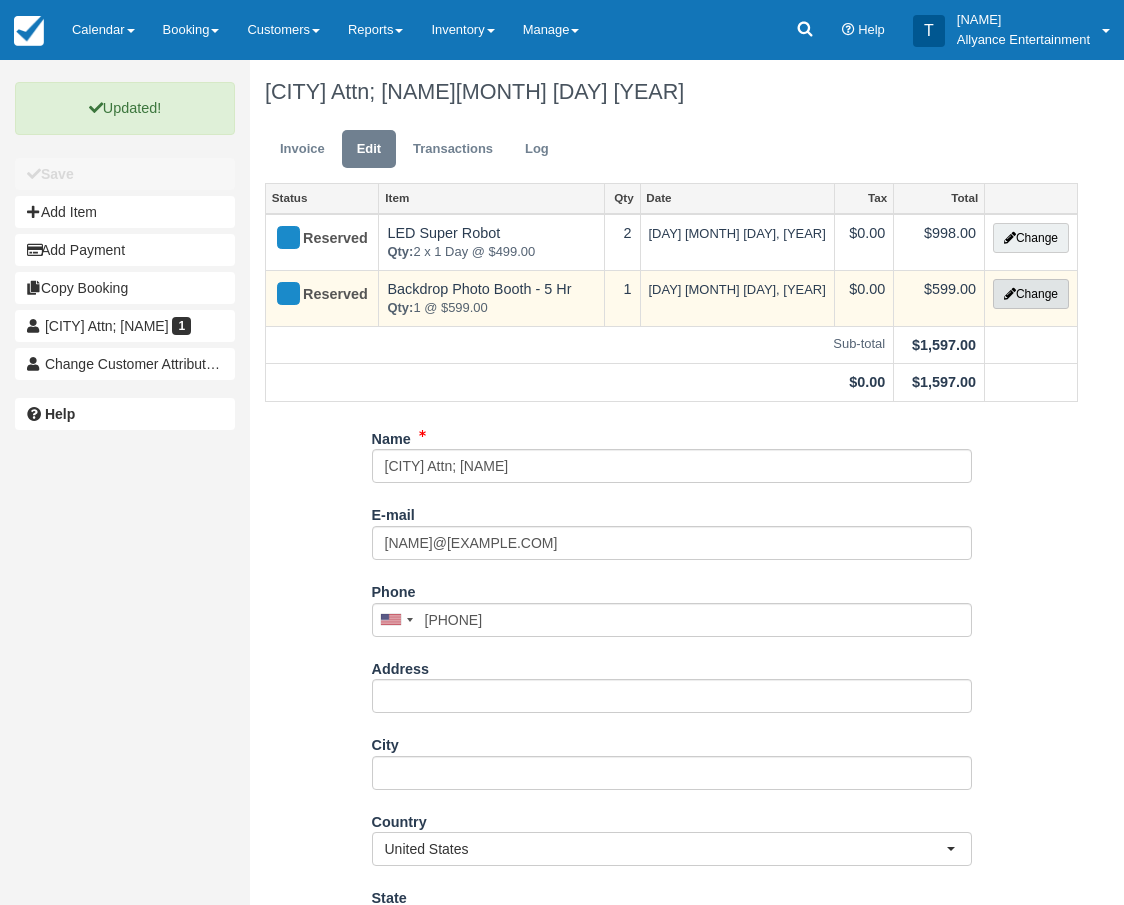 click on "Change" at bounding box center [1031, 294] 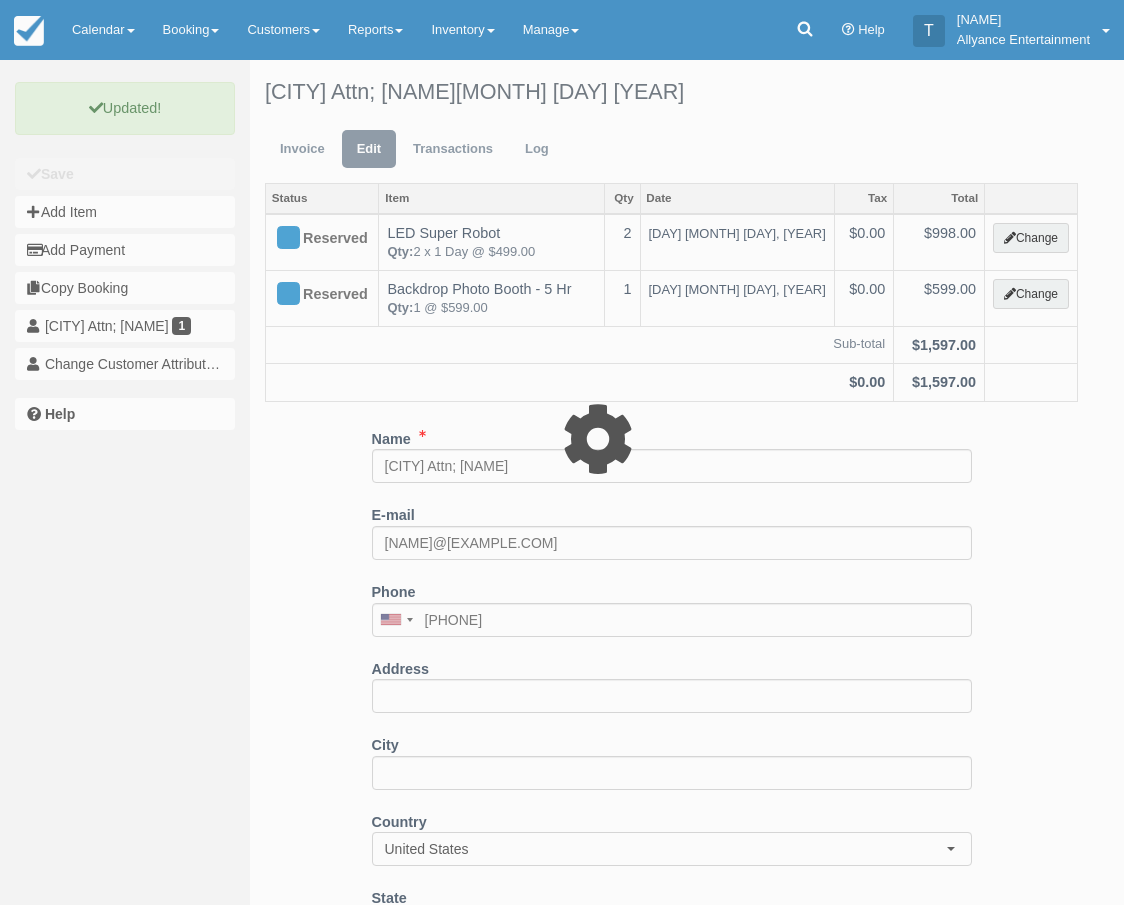select on "1" 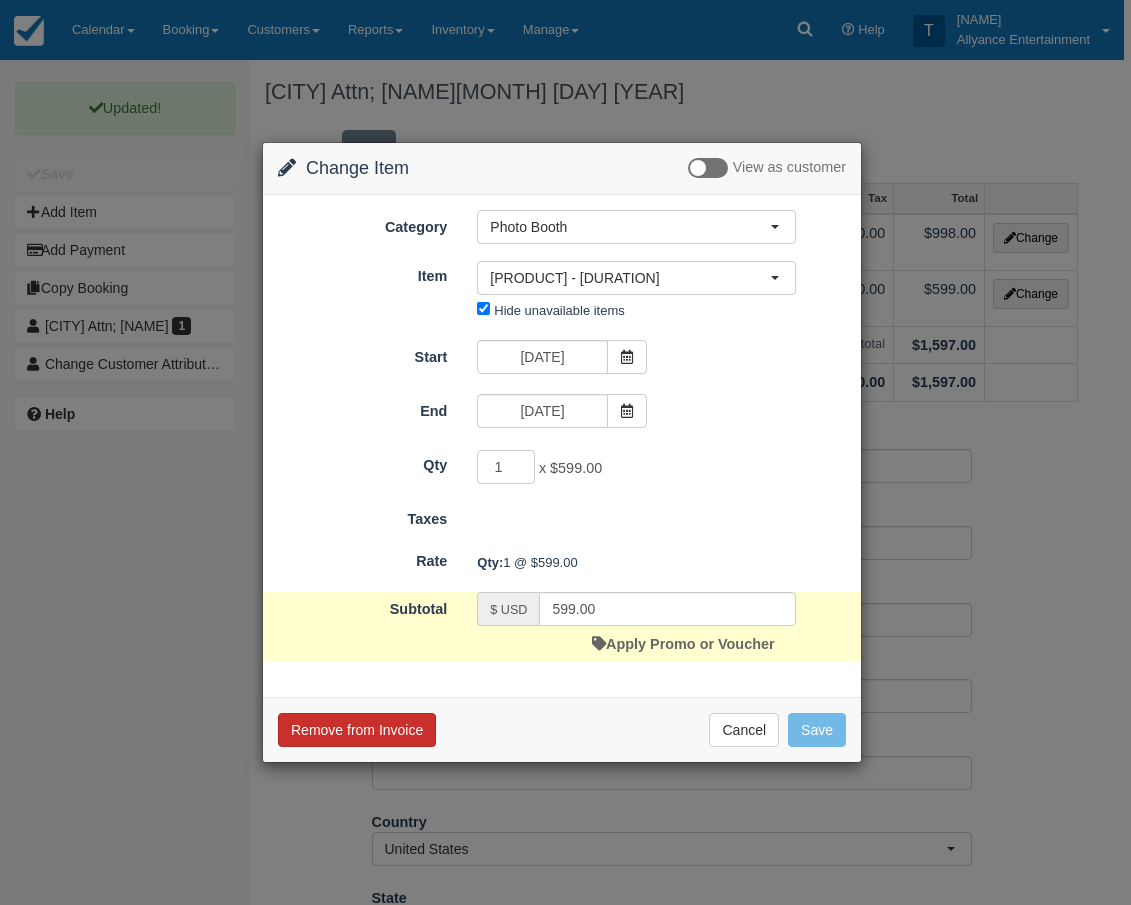 click on "Remove from Invoice" at bounding box center [357, 730] 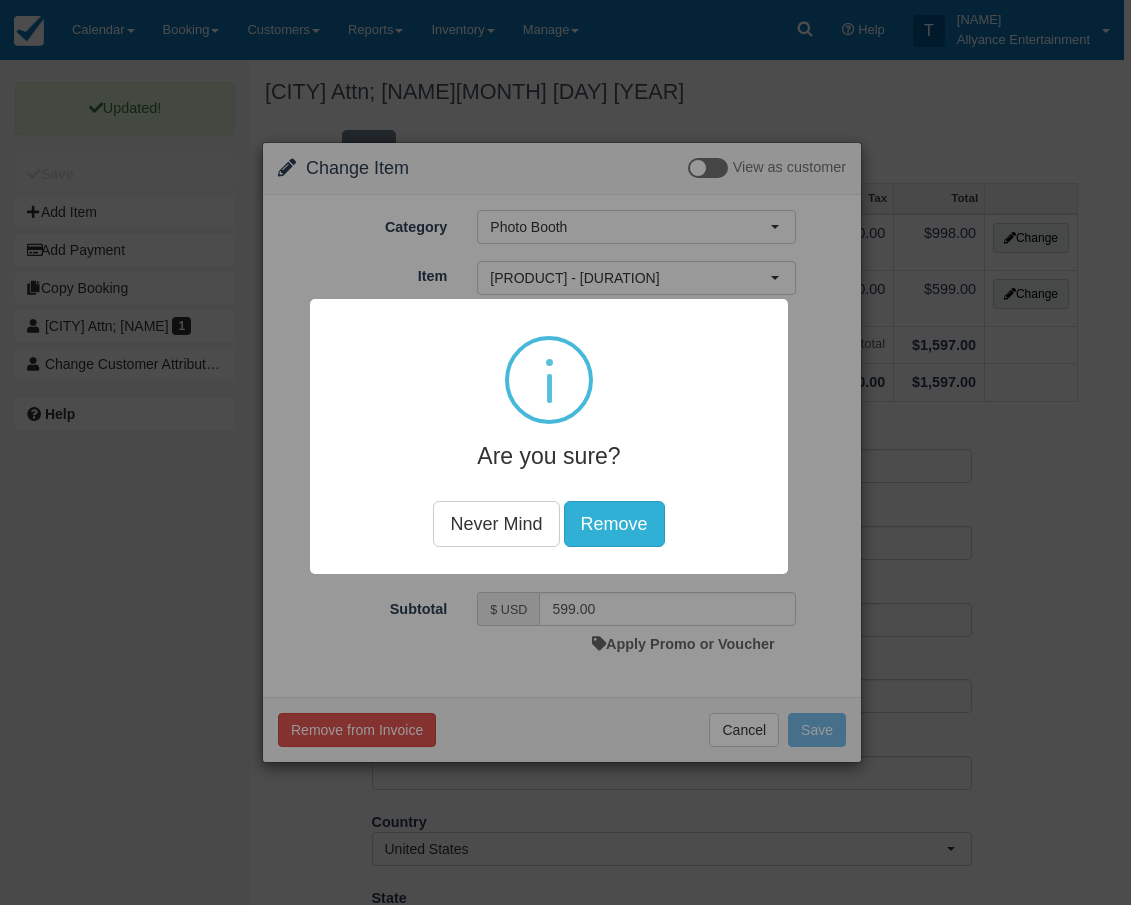 click on "Remove" at bounding box center [613, 523] 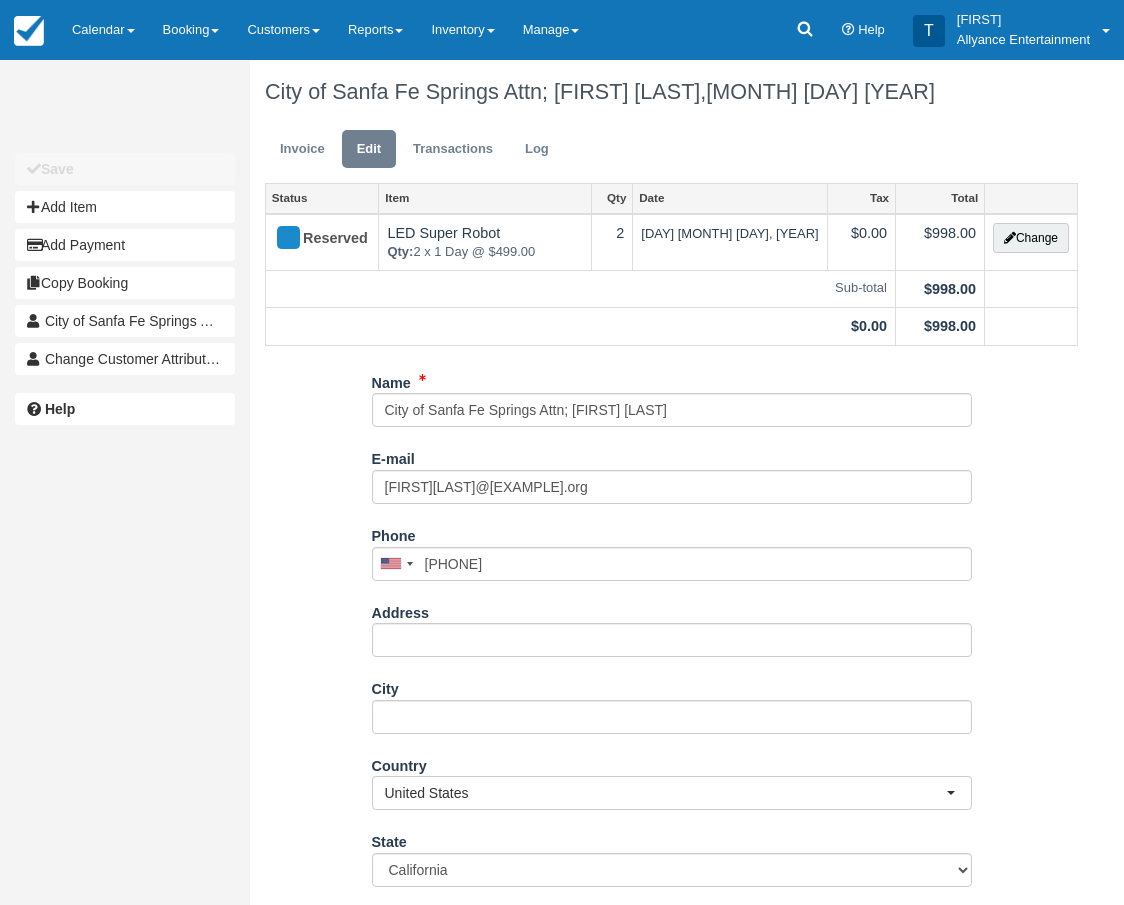 scroll, scrollTop: 0, scrollLeft: 0, axis: both 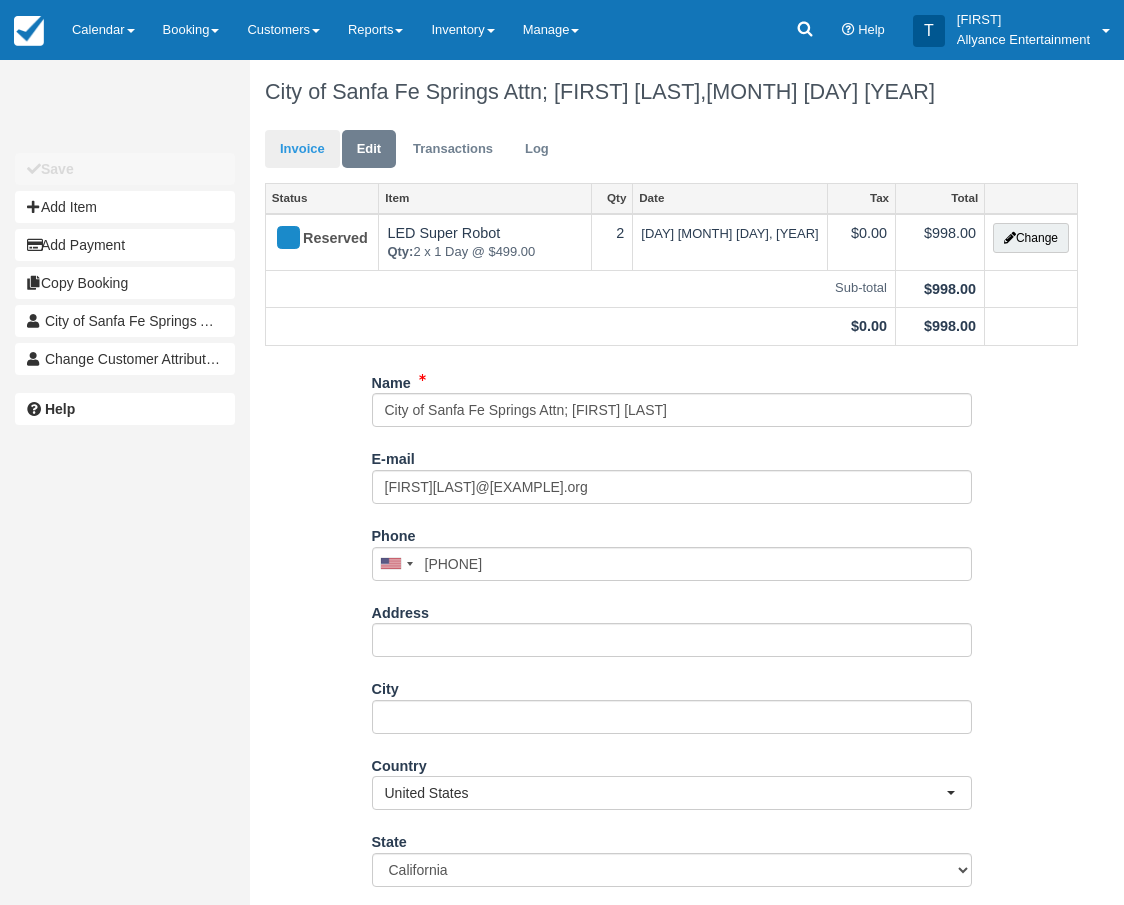 click on "Invoice" at bounding box center (302, 149) 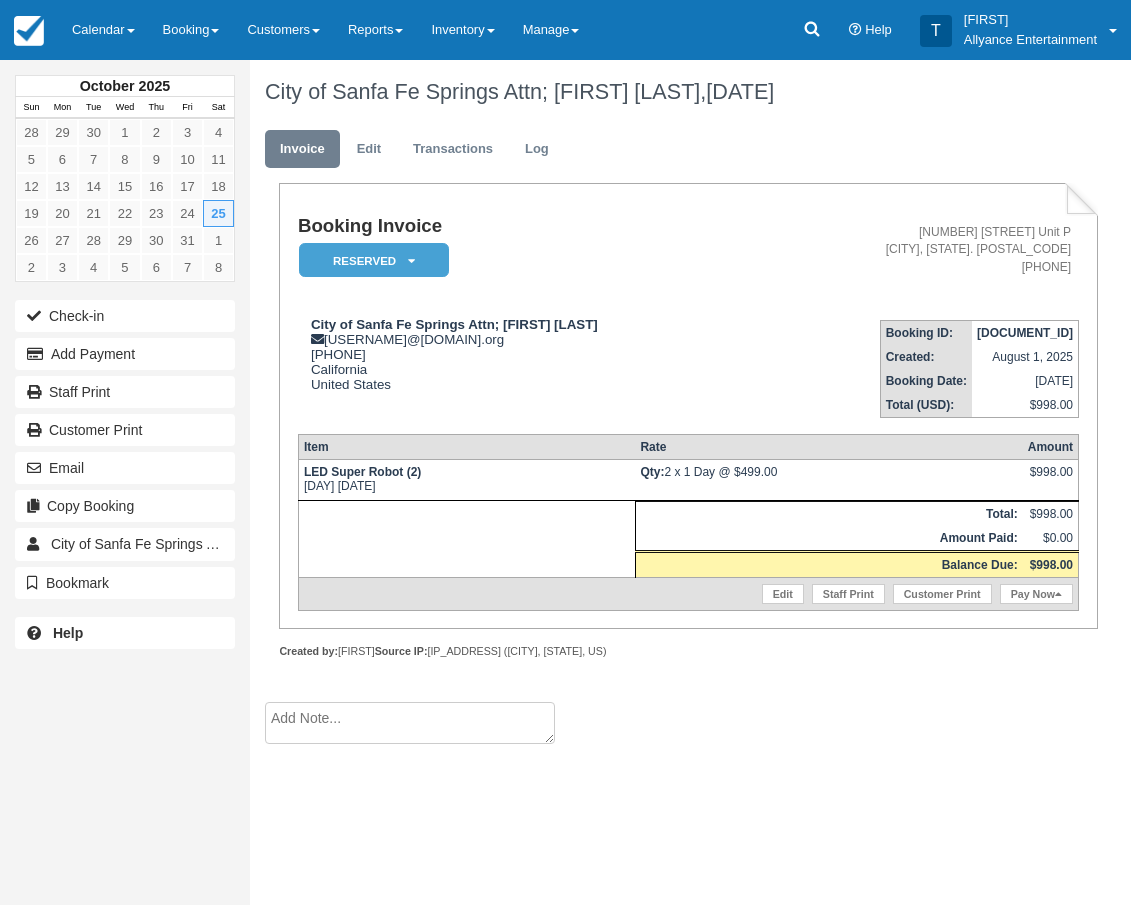 scroll, scrollTop: 0, scrollLeft: 0, axis: both 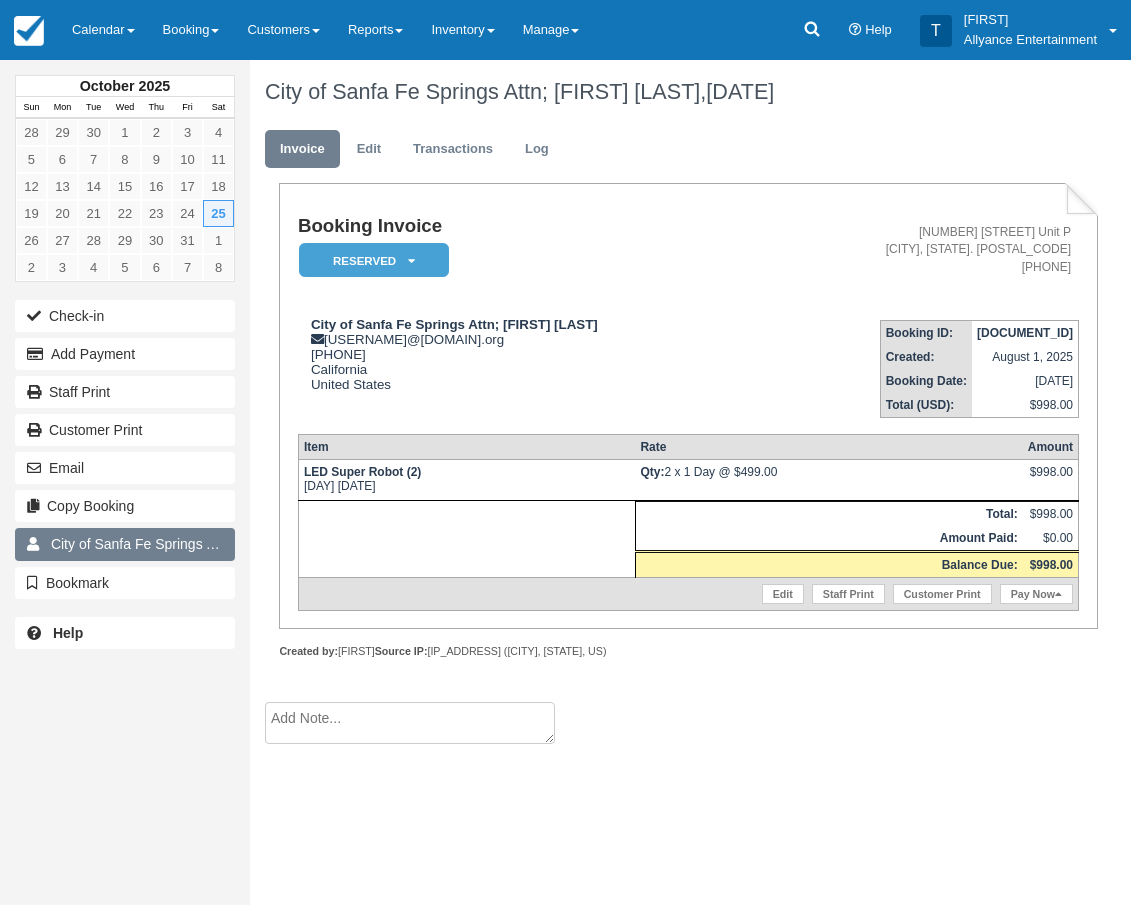 click on "City of [CITY] Attn; [FIRST] [LAST]" at bounding box center [192, 544] 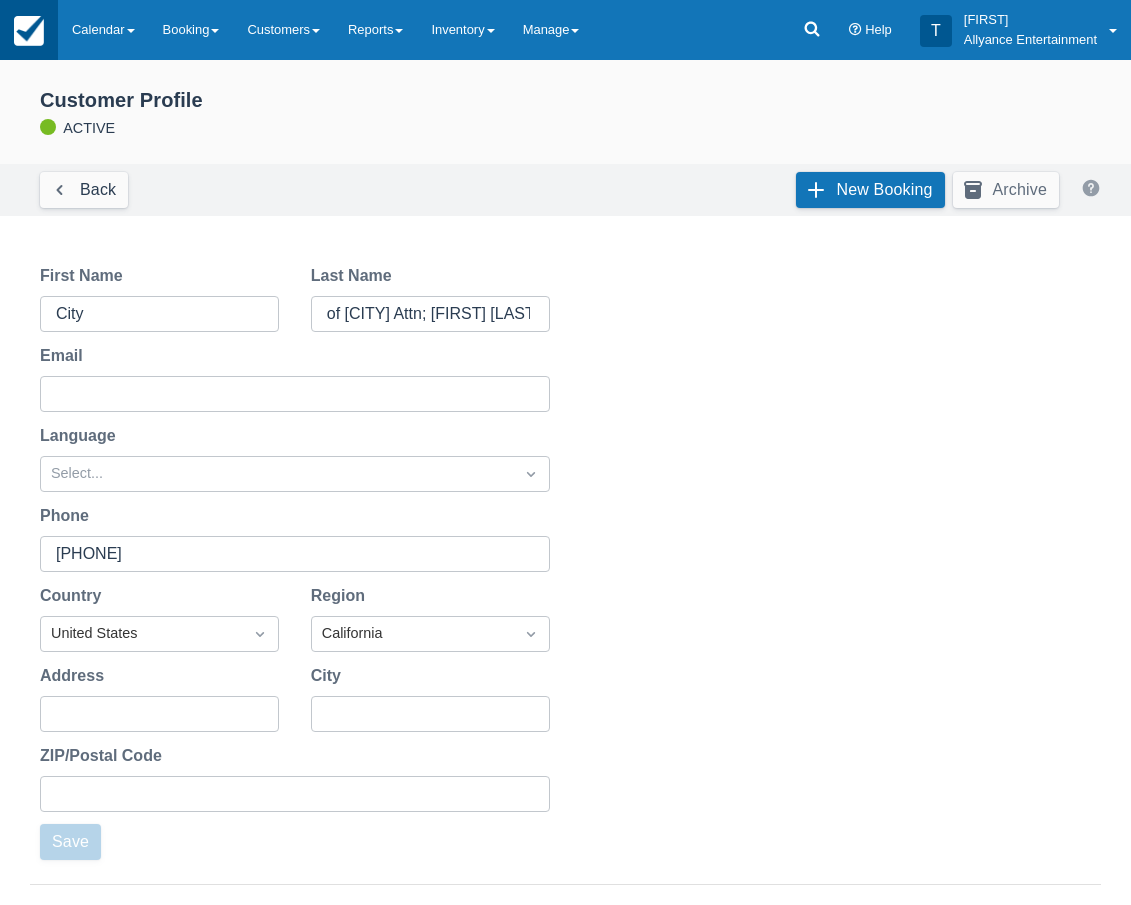 scroll, scrollTop: 0, scrollLeft: 0, axis: both 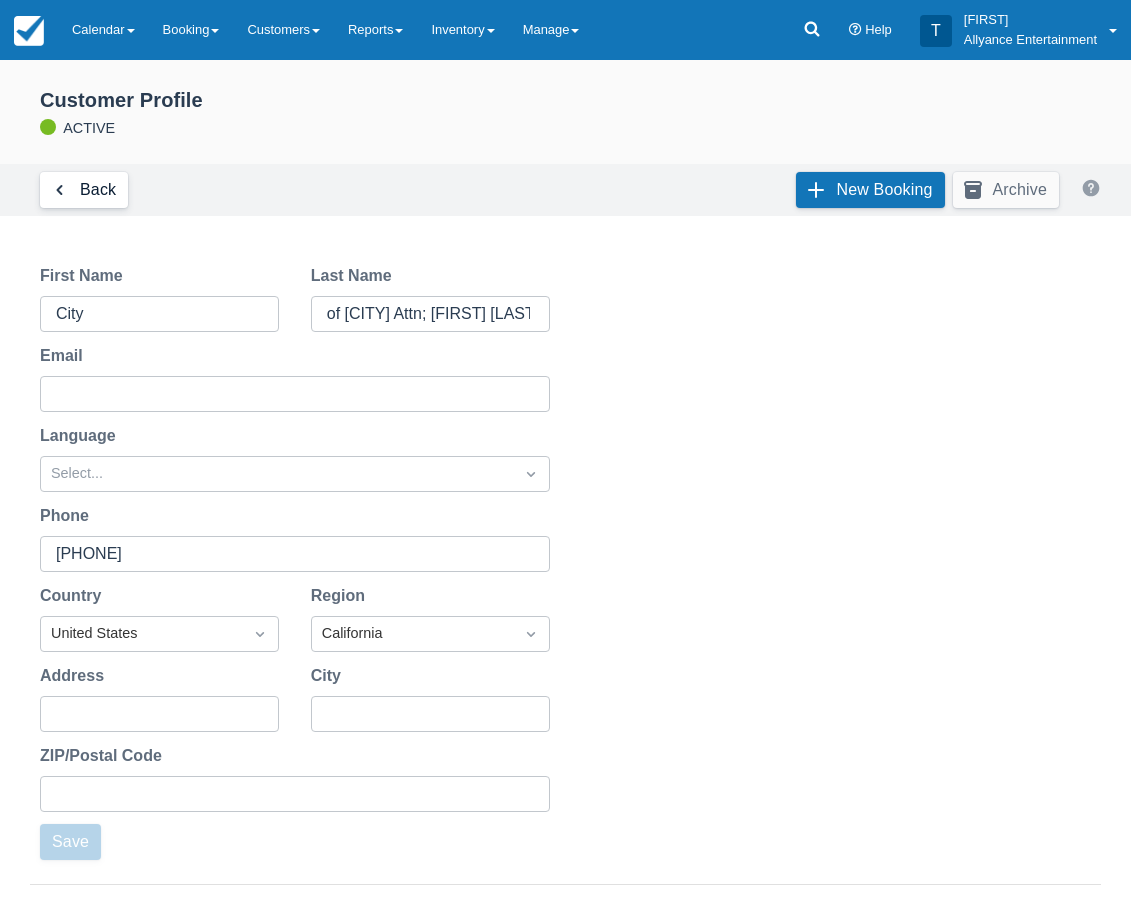 click on "Back" at bounding box center (84, 190) 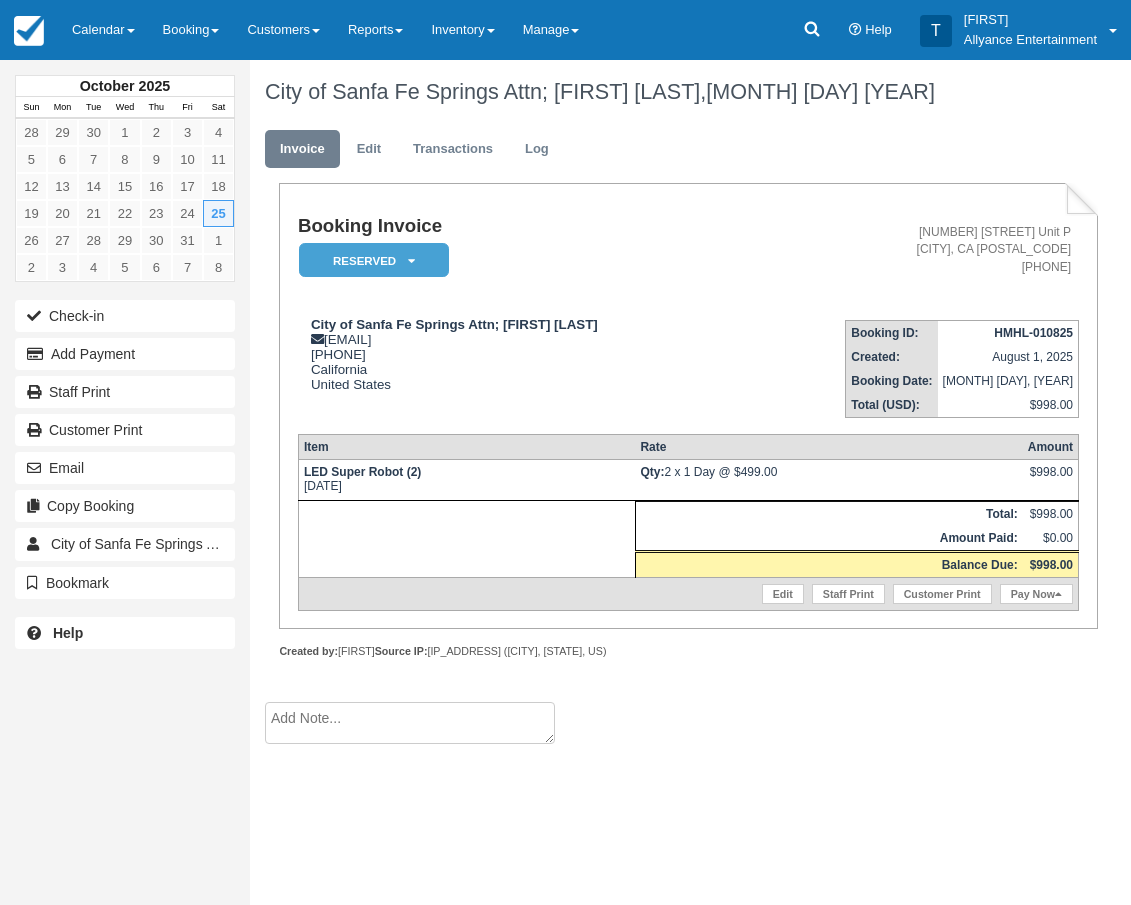 scroll, scrollTop: 0, scrollLeft: 0, axis: both 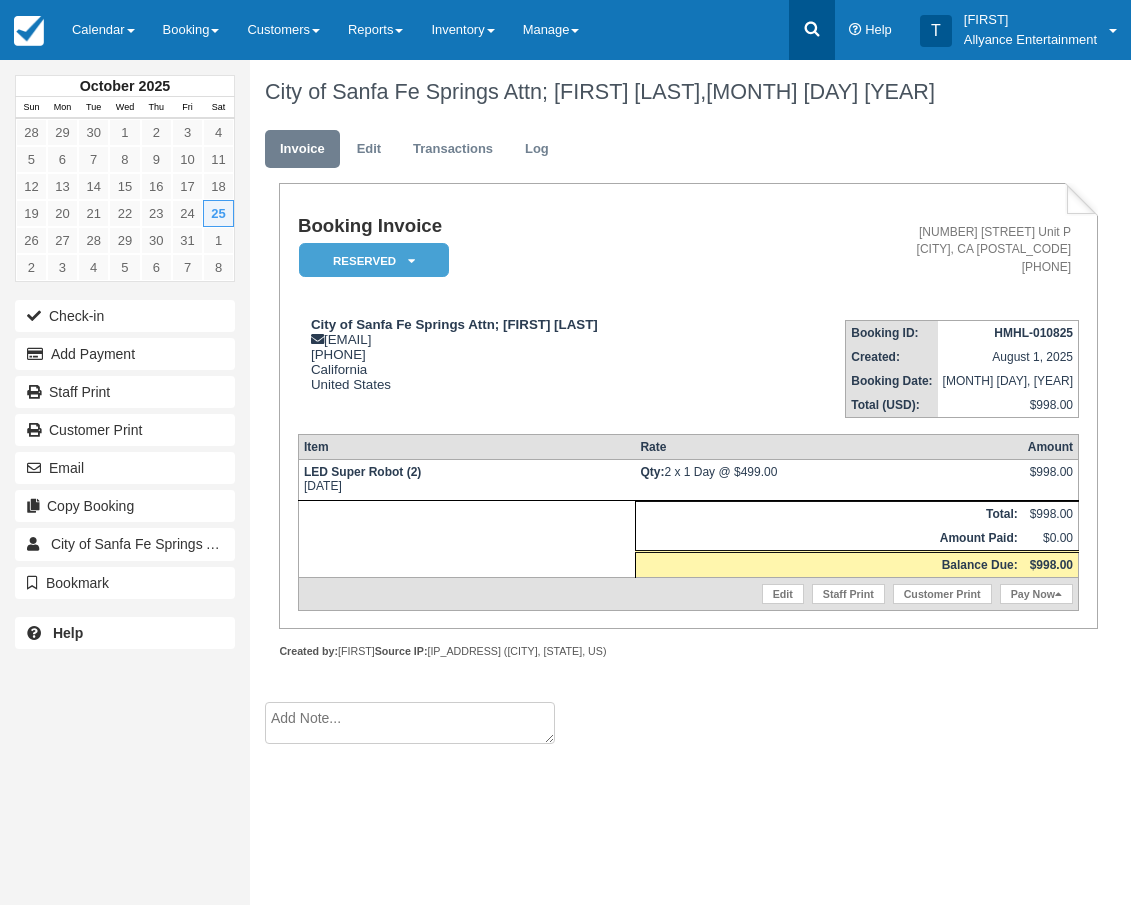 click 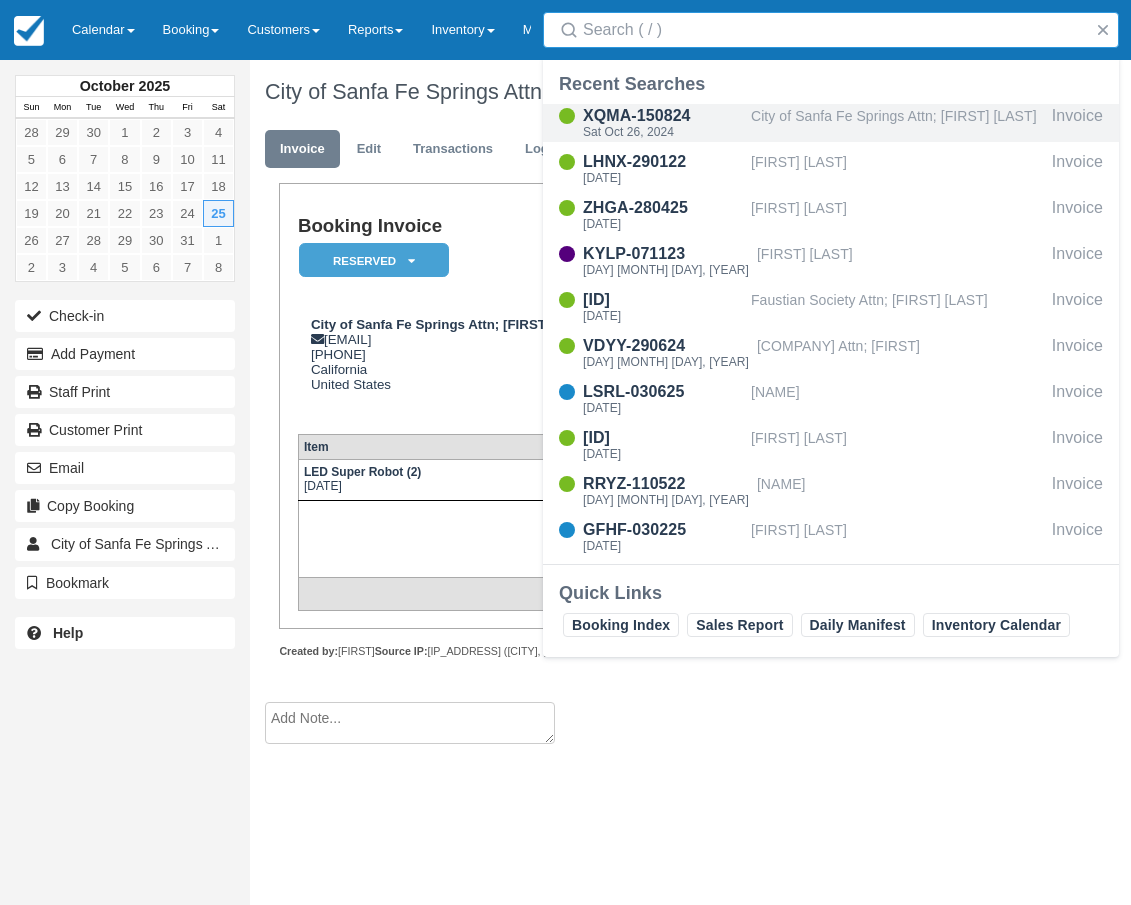 click on "XQMA-150824" at bounding box center (663, 116) 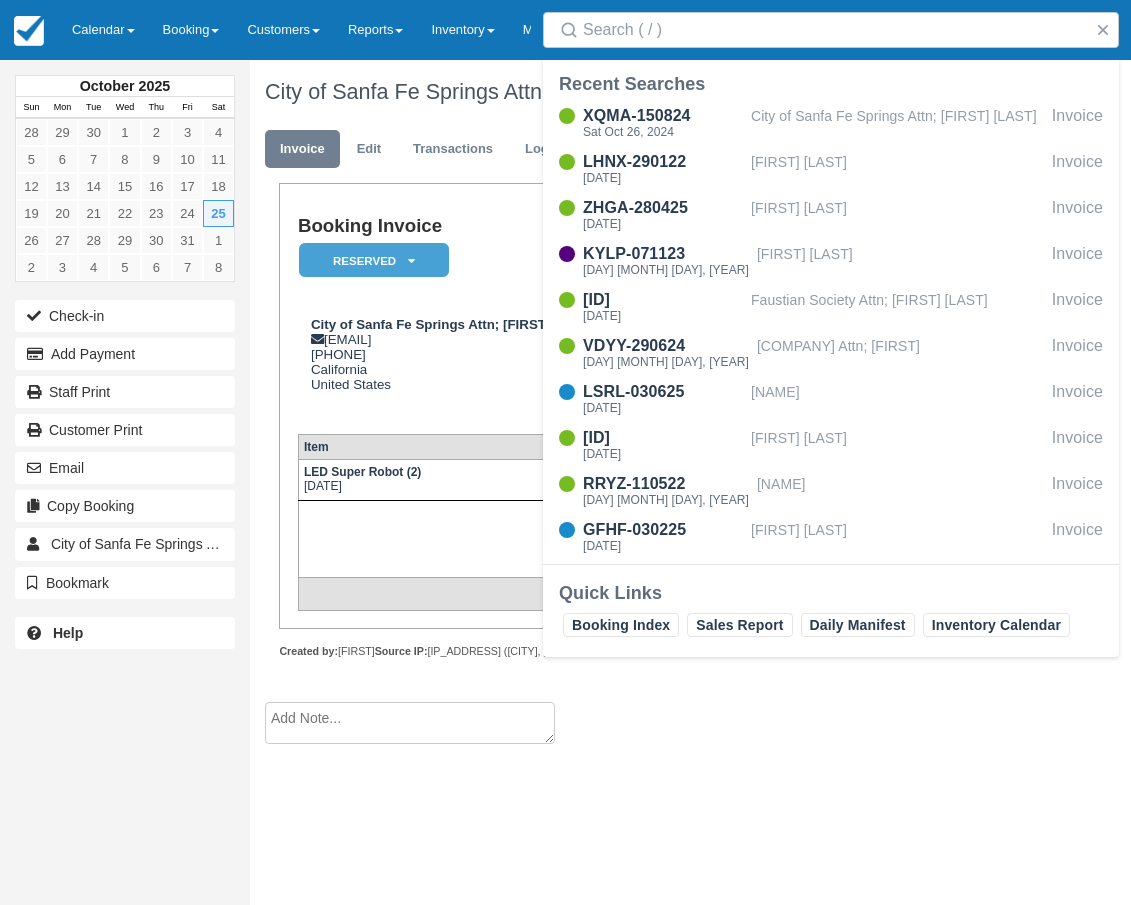 click at bounding box center (410, 723) 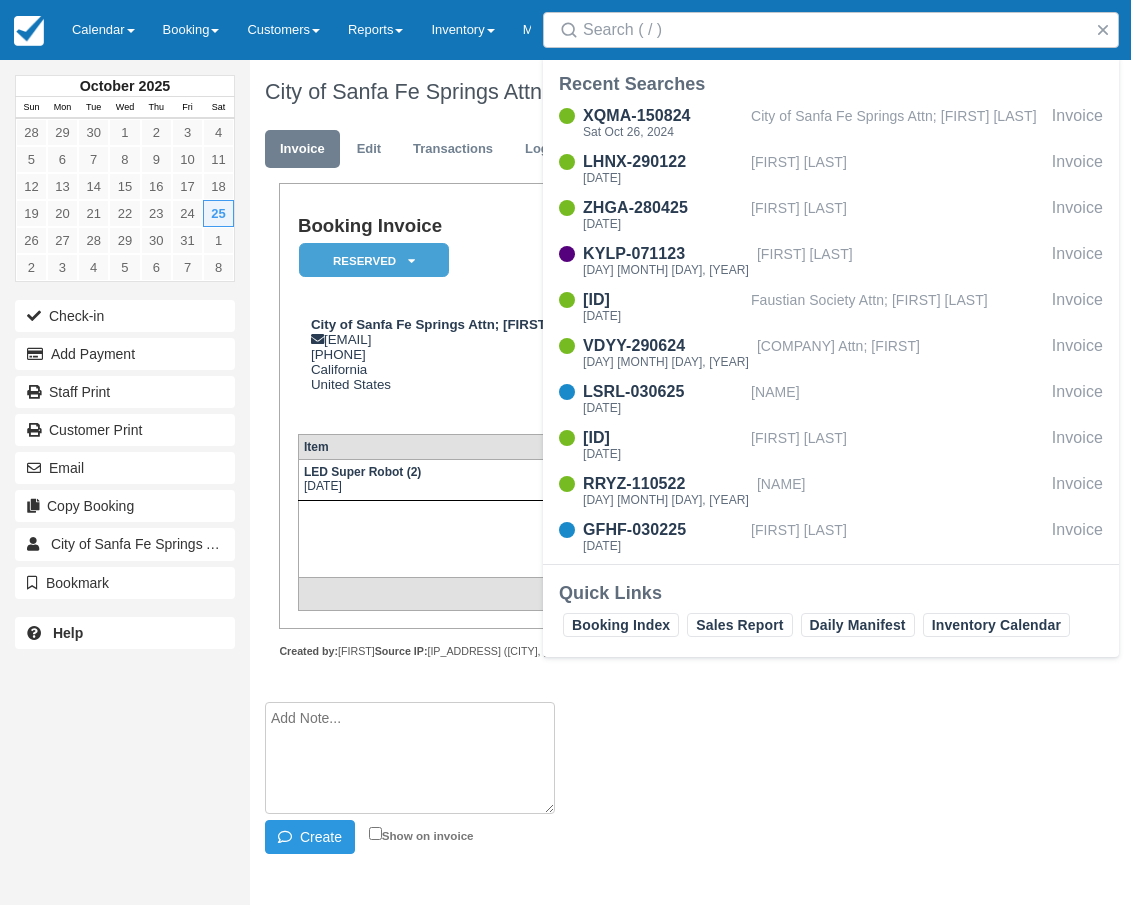 paste on "Event: City of Santa Fe Springs Halloween Carnival
Location; Los Nietos Park [NUMBER] [STREET]. Santa Fe Springs CA [POSTAL_CODE].
Photo Booth Times; Installation 3pm, Start 4pm, end 9pm.
Bot times; 1st Bot out 4:30pm, ends 5:15pm.
2nd bot out 5:30p. End 6:15pm
Note; Bot presentation runs for 45 minutes continuous once time starts on each robot.
[FIRST] S.Contact; [PHONE]" 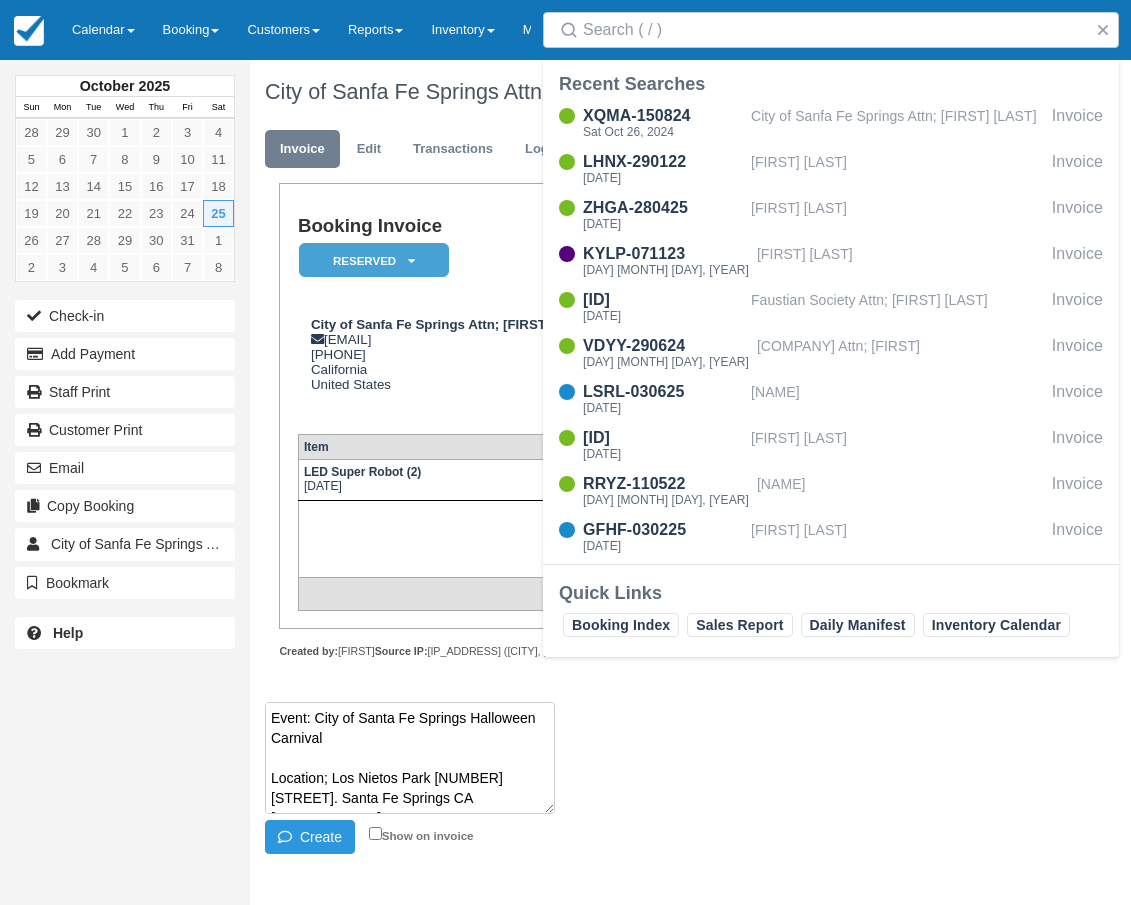 scroll, scrollTop: 240, scrollLeft: 0, axis: vertical 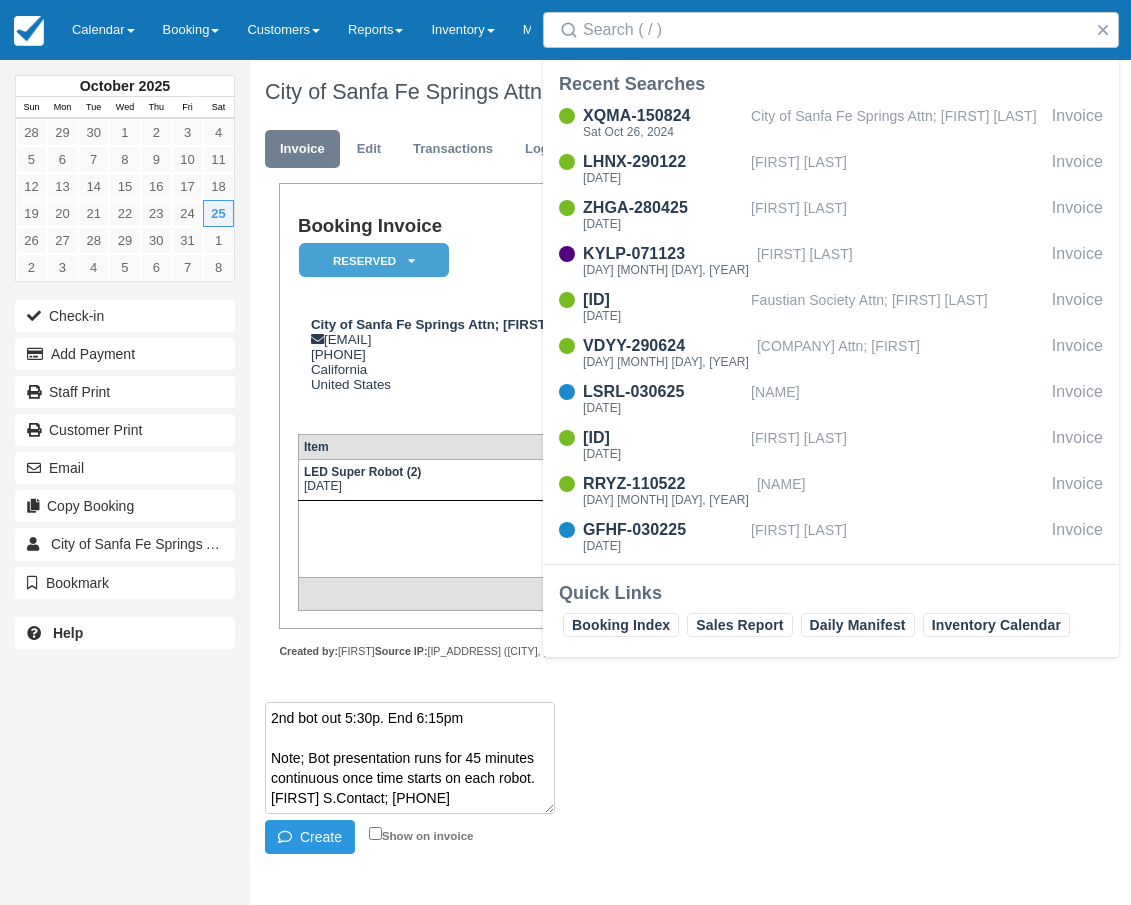 click on "Event: City of Santa Fe Springs Halloween Carnival
Location; Los Nietos Park [NUMBER] [STREET]. Santa Fe Springs CA [POSTAL_CODE].
Photo Booth Times; Installation 3pm, Start 4pm, end 9pm.
Bot times; 1st Bot out 4:30pm, ends 5:15pm.
2nd bot out 5:30p. End 6:15pm
Note; Bot presentation runs for 45 minutes continuous once time starts on each robot.
[FIRST] S.Contact; ([PHONE])
Create
Show on invoice" at bounding box center (674, 780) 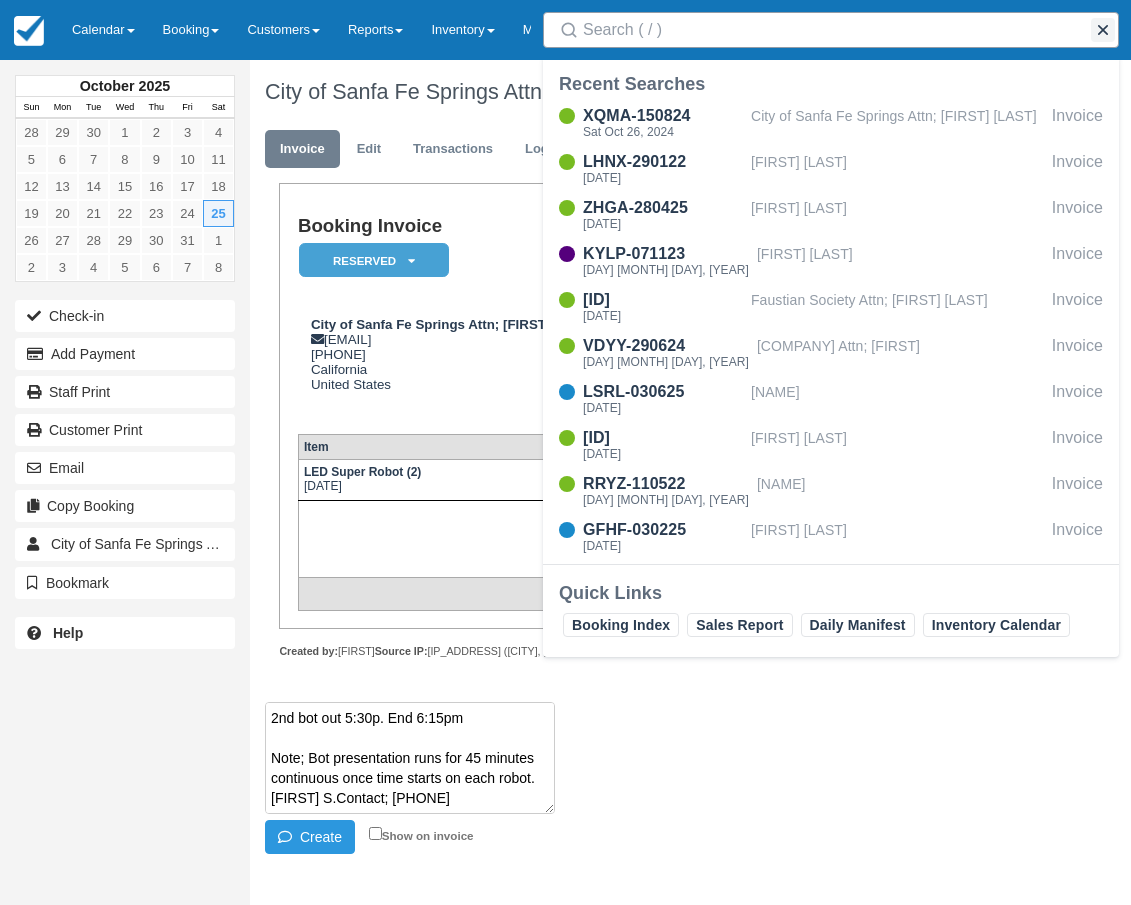click at bounding box center (1103, 30) 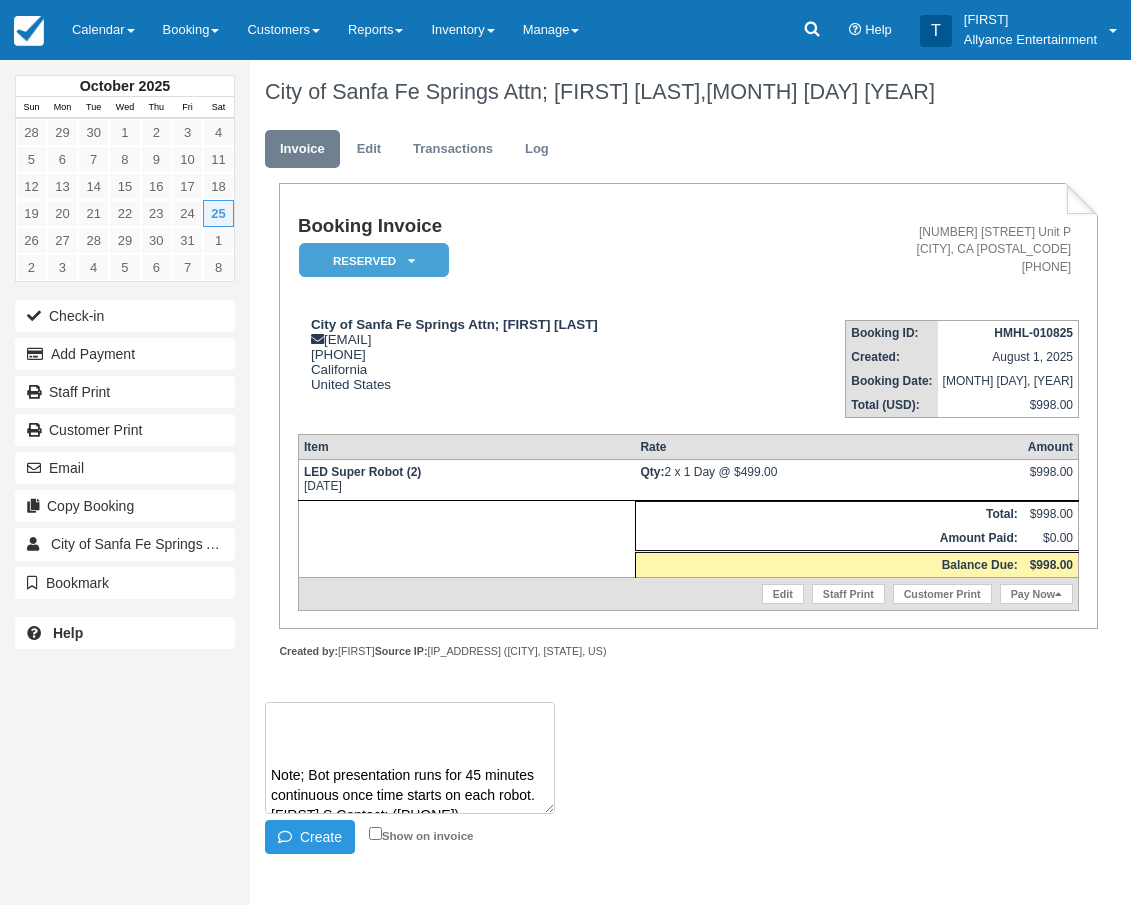 scroll, scrollTop: 158, scrollLeft: 0, axis: vertical 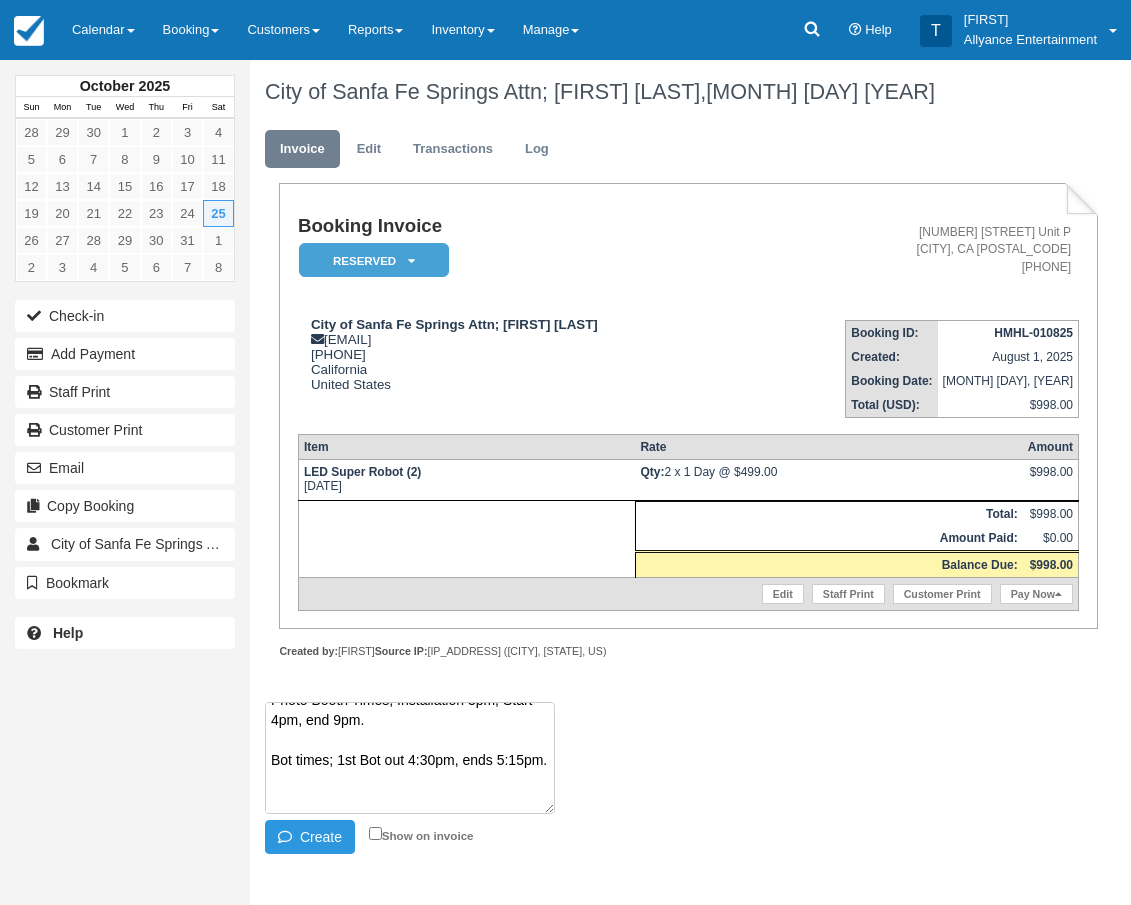 drag, startPoint x: 488, startPoint y: 727, endPoint x: 291, endPoint y: 799, distance: 209.74509 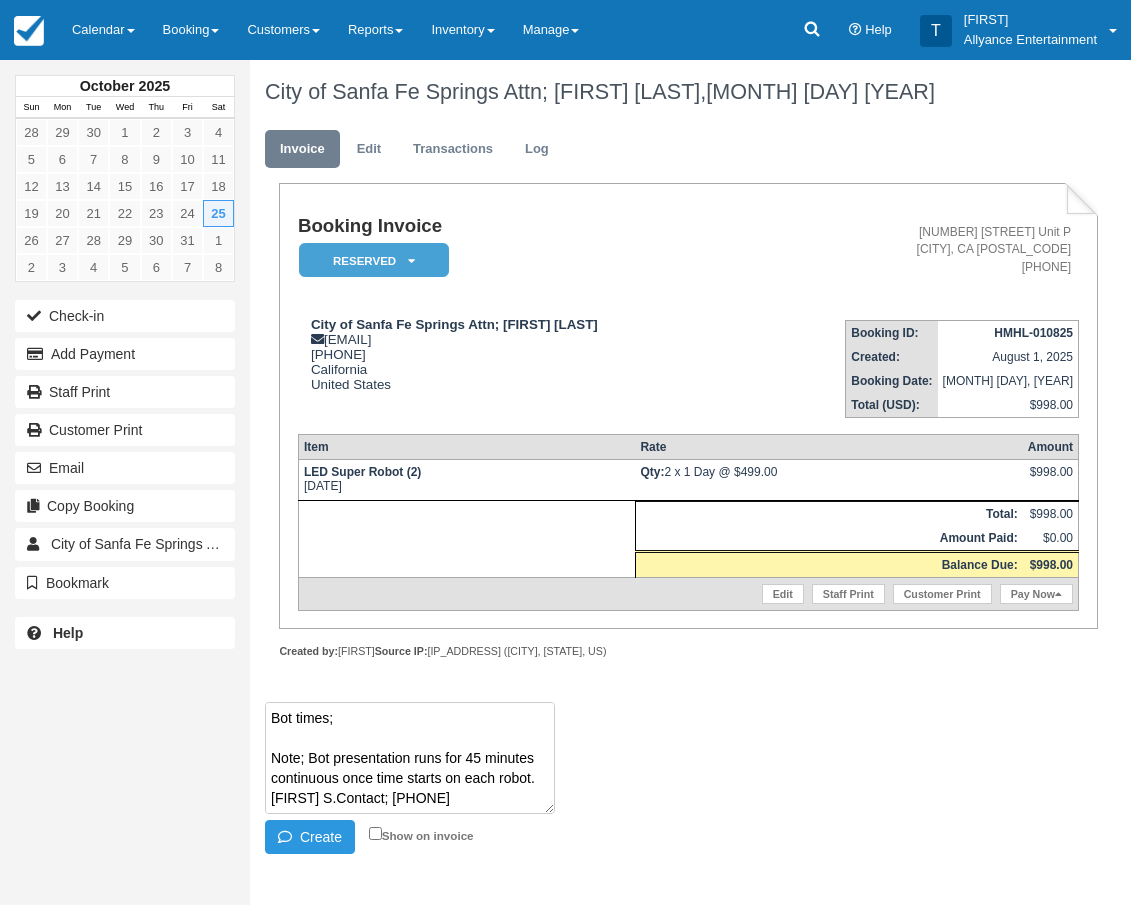 scroll, scrollTop: 140, scrollLeft: 0, axis: vertical 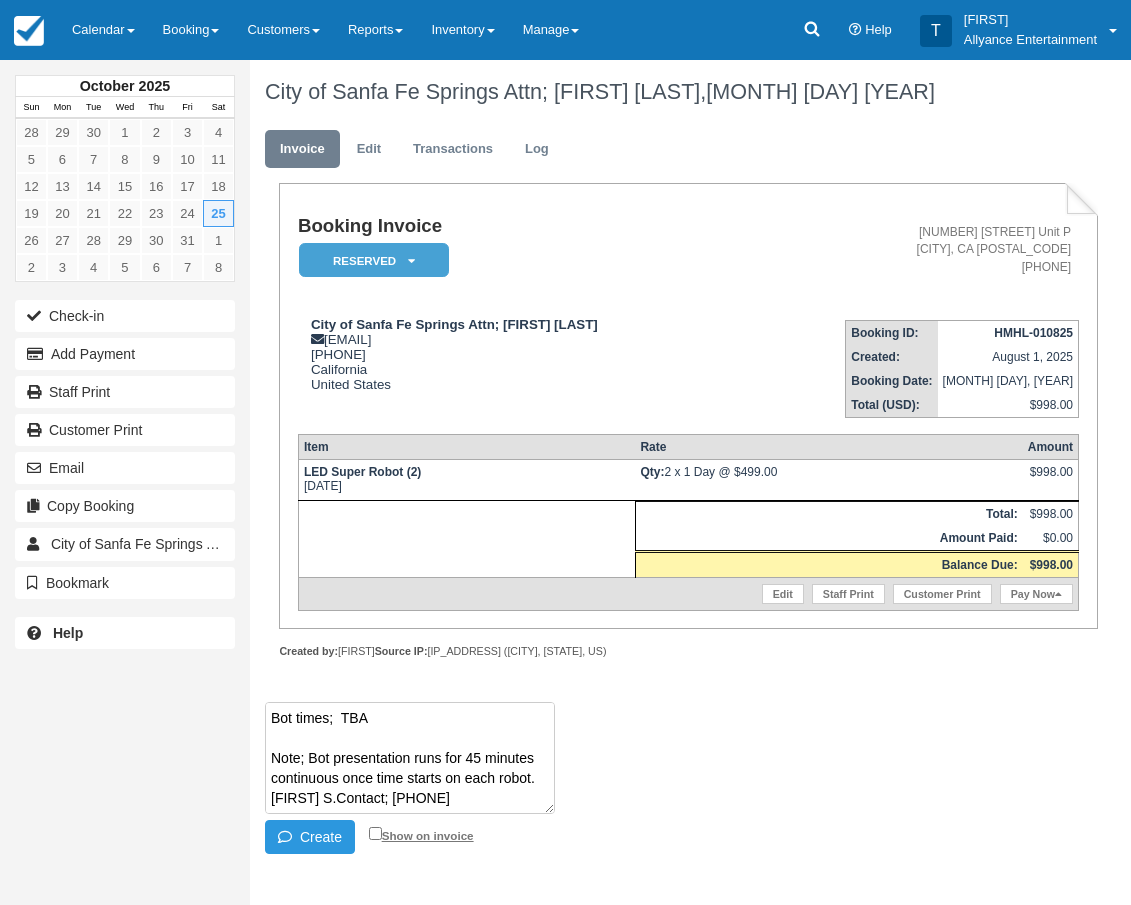 type on "Event: City of Santa Fe Springs Halloween Carnival
Location; Los Nietos Park [NUMBER] [STREET]. [CITY] [STATE].
Bot times;  TBA
Note; Bot presentation runs for 45 minutes continuous once time starts on each robot.
[FIRST] S.Contact; [PHONE]" 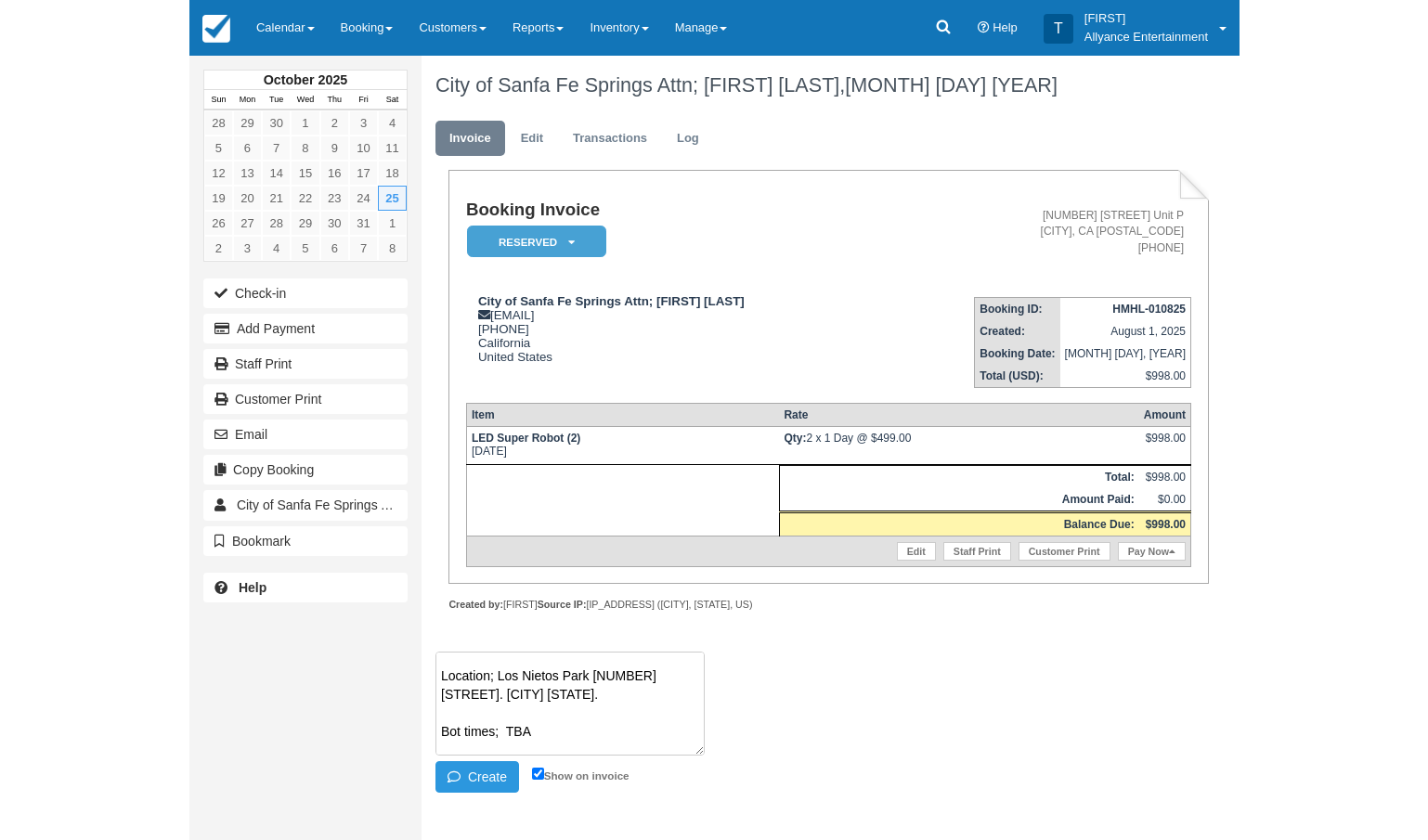 scroll, scrollTop: 38, scrollLeft: 0, axis: vertical 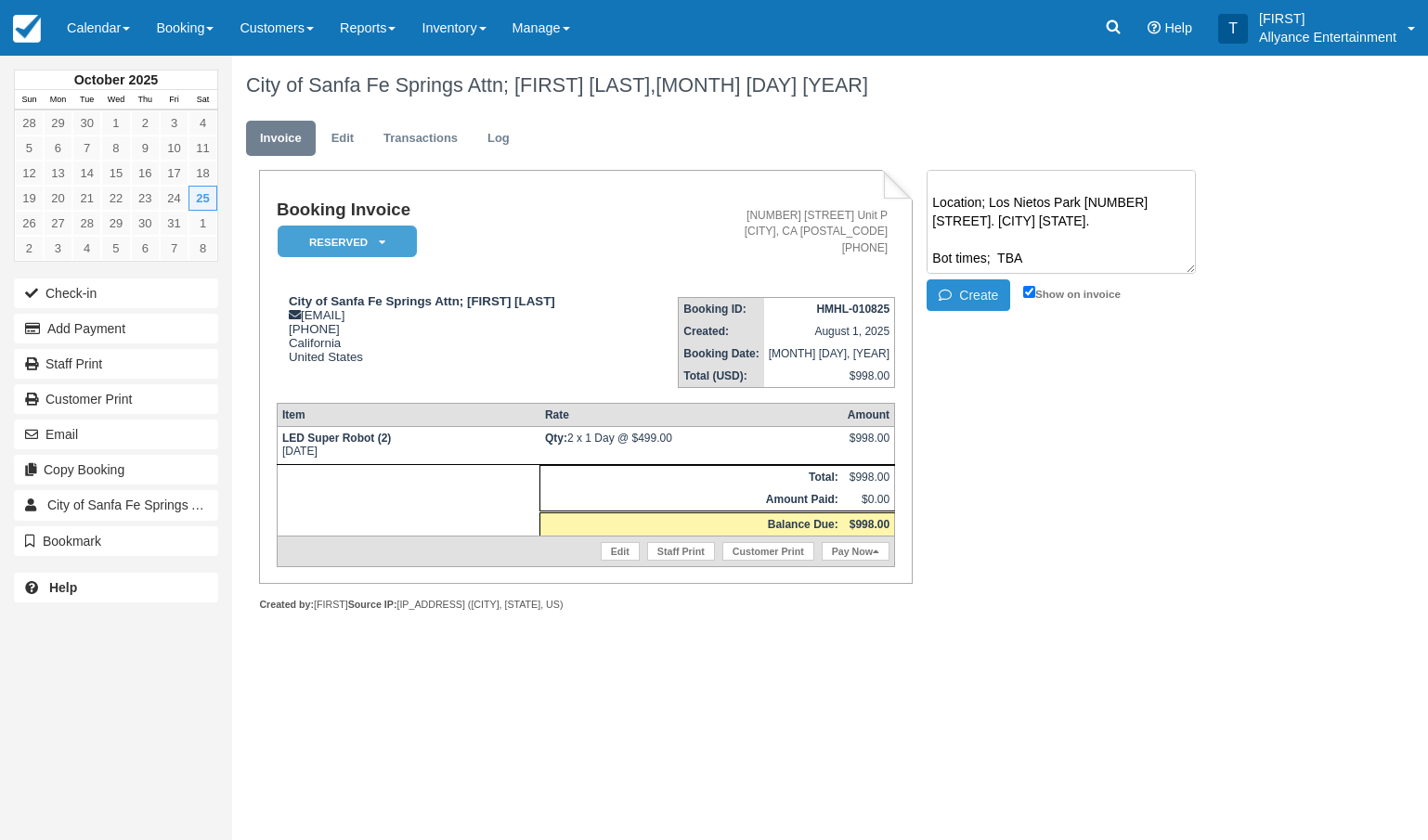 click on "Create" at bounding box center (968, 295) 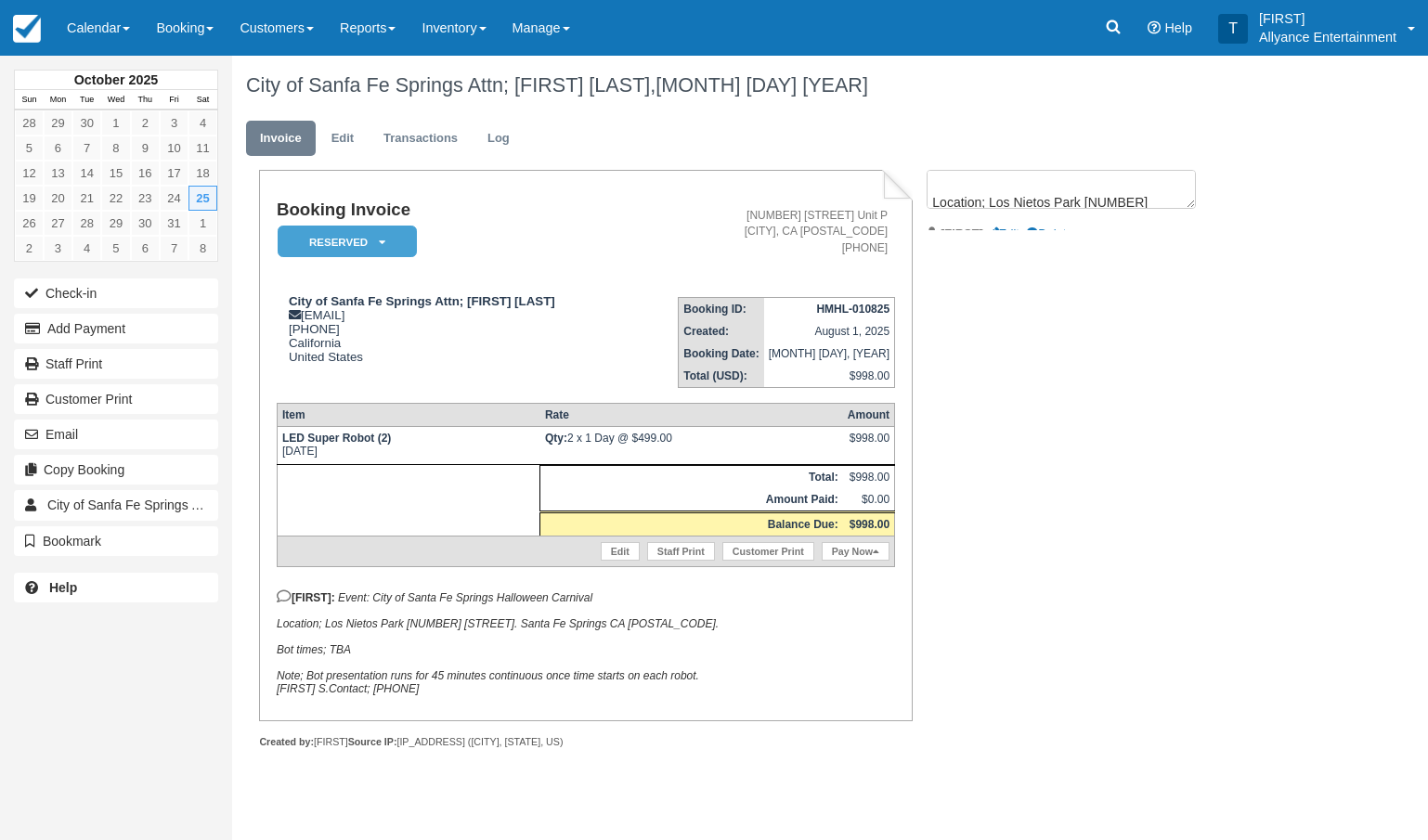 scroll, scrollTop: 0, scrollLeft: 0, axis: both 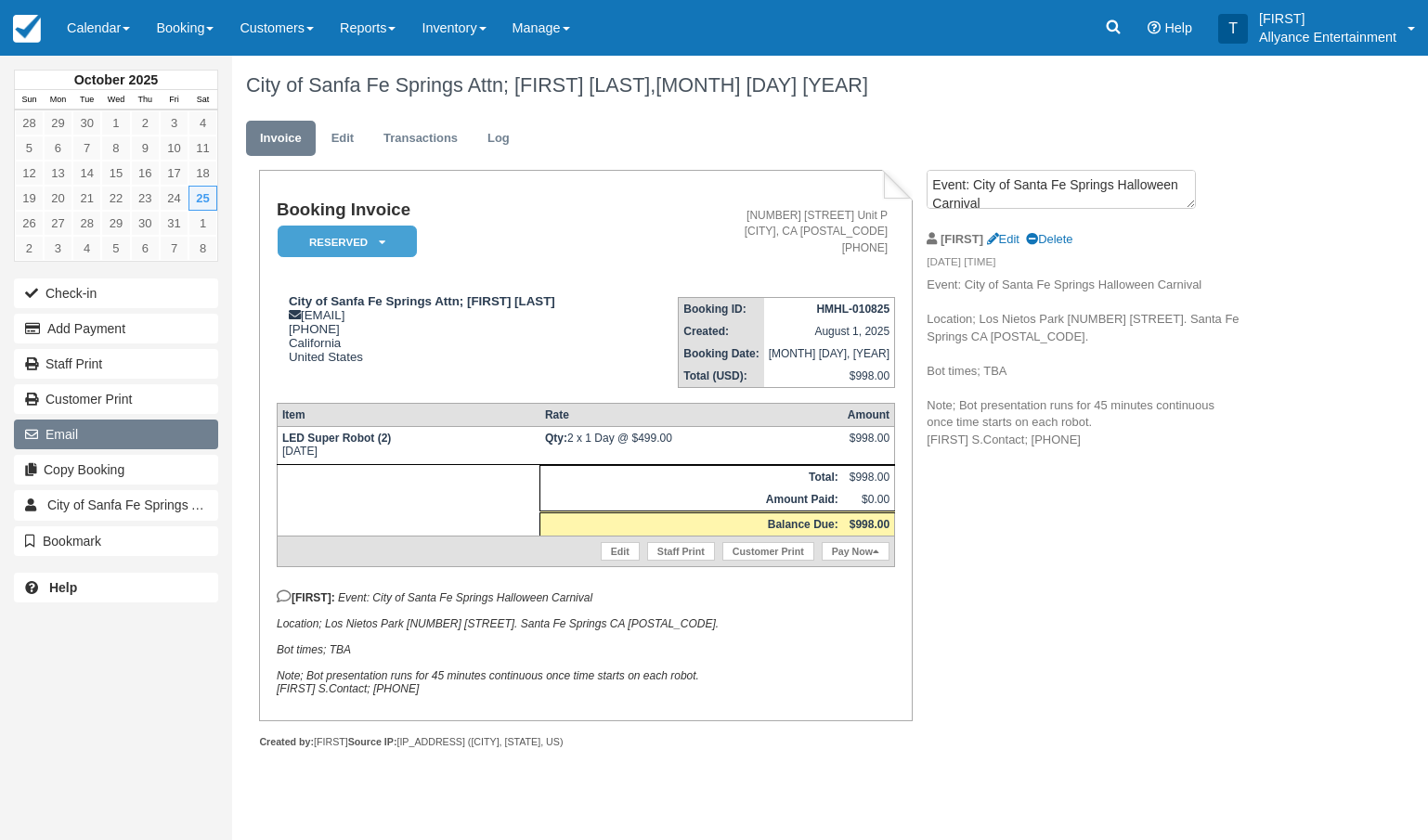 click on "Email" at bounding box center (116, 434) 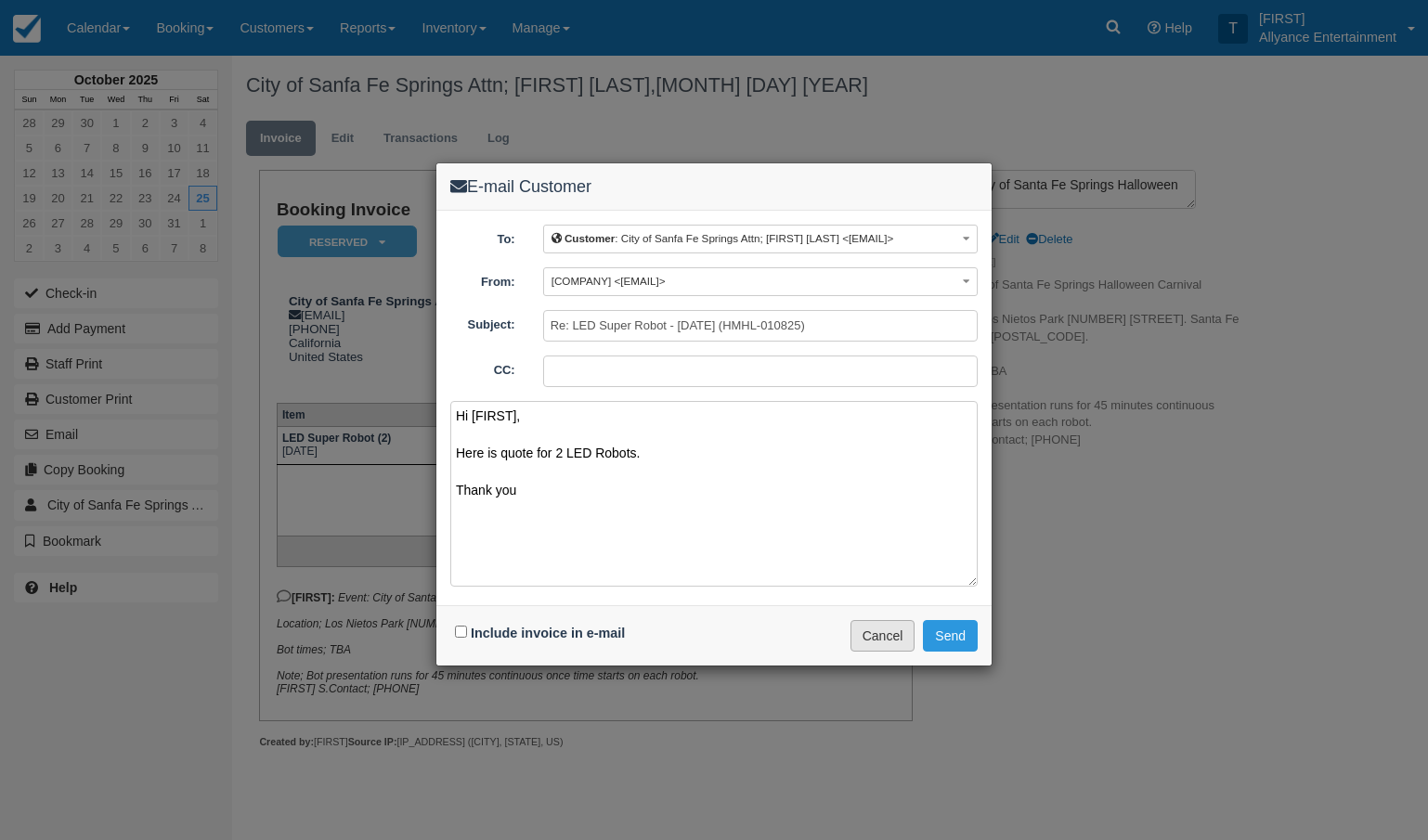 type on "Hi [FIRST],
Here is quote for 2 LED Robots.
Thank you" 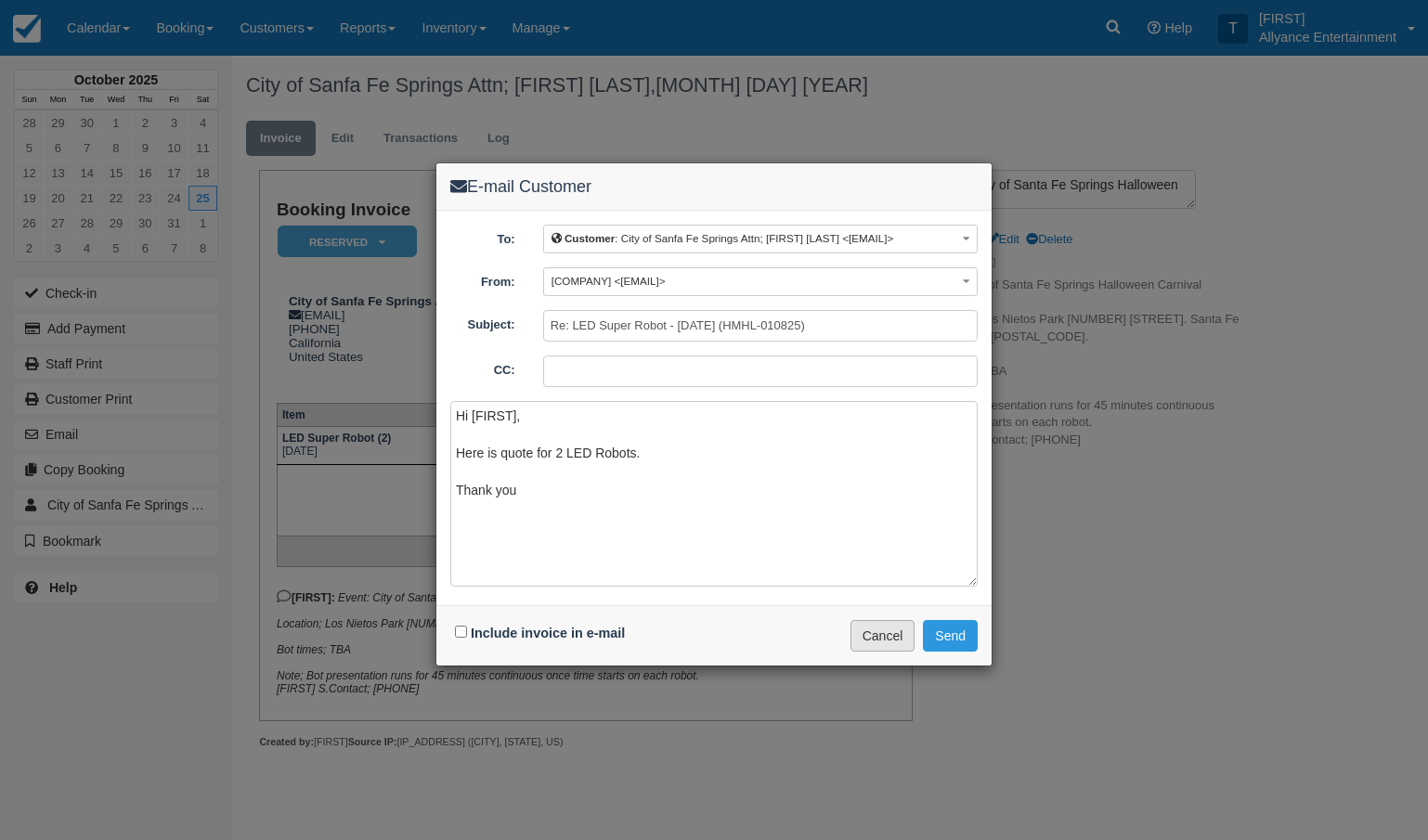 click on "Cancel" at bounding box center (883, 636) 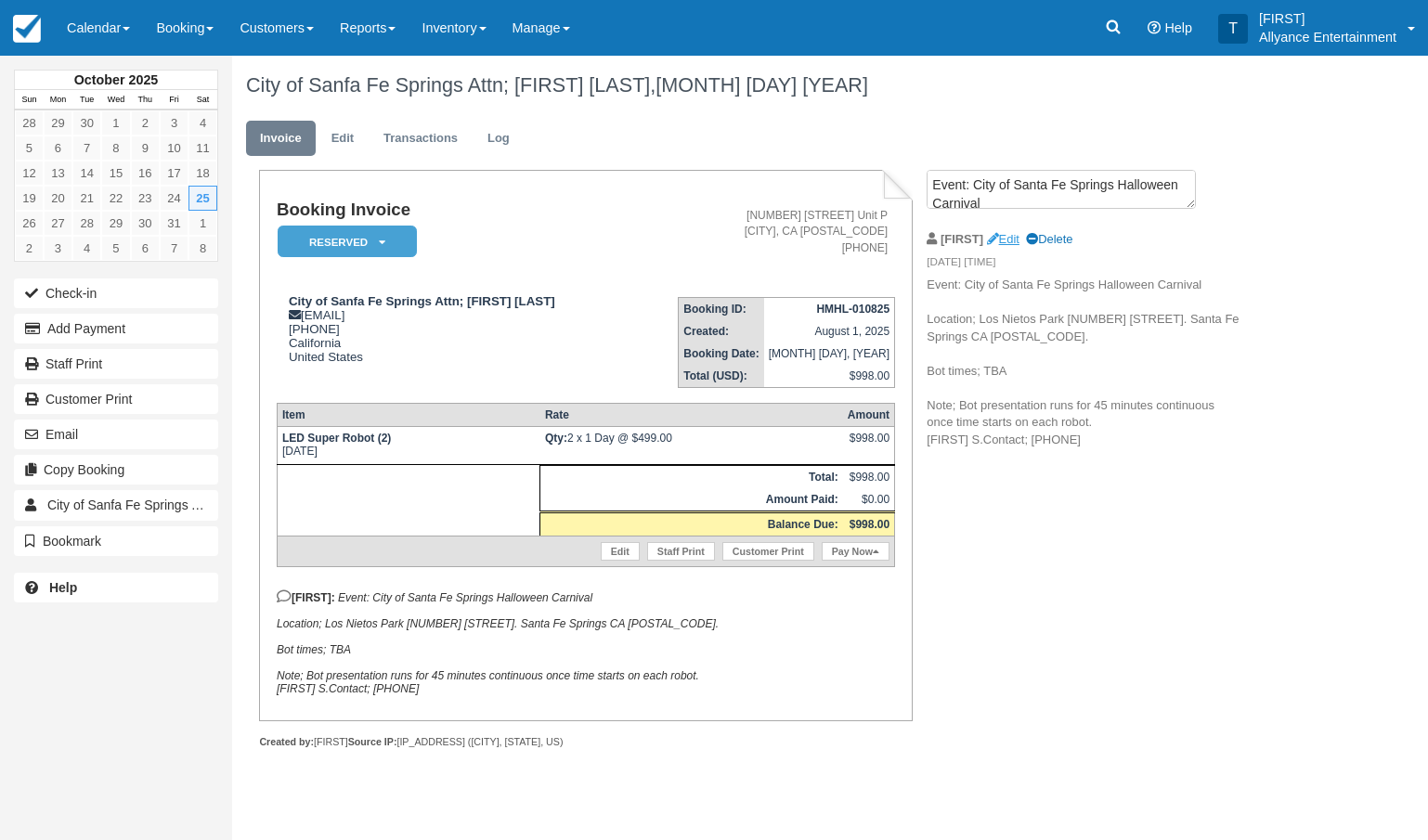 click on "Edit" at bounding box center [1003, 239] 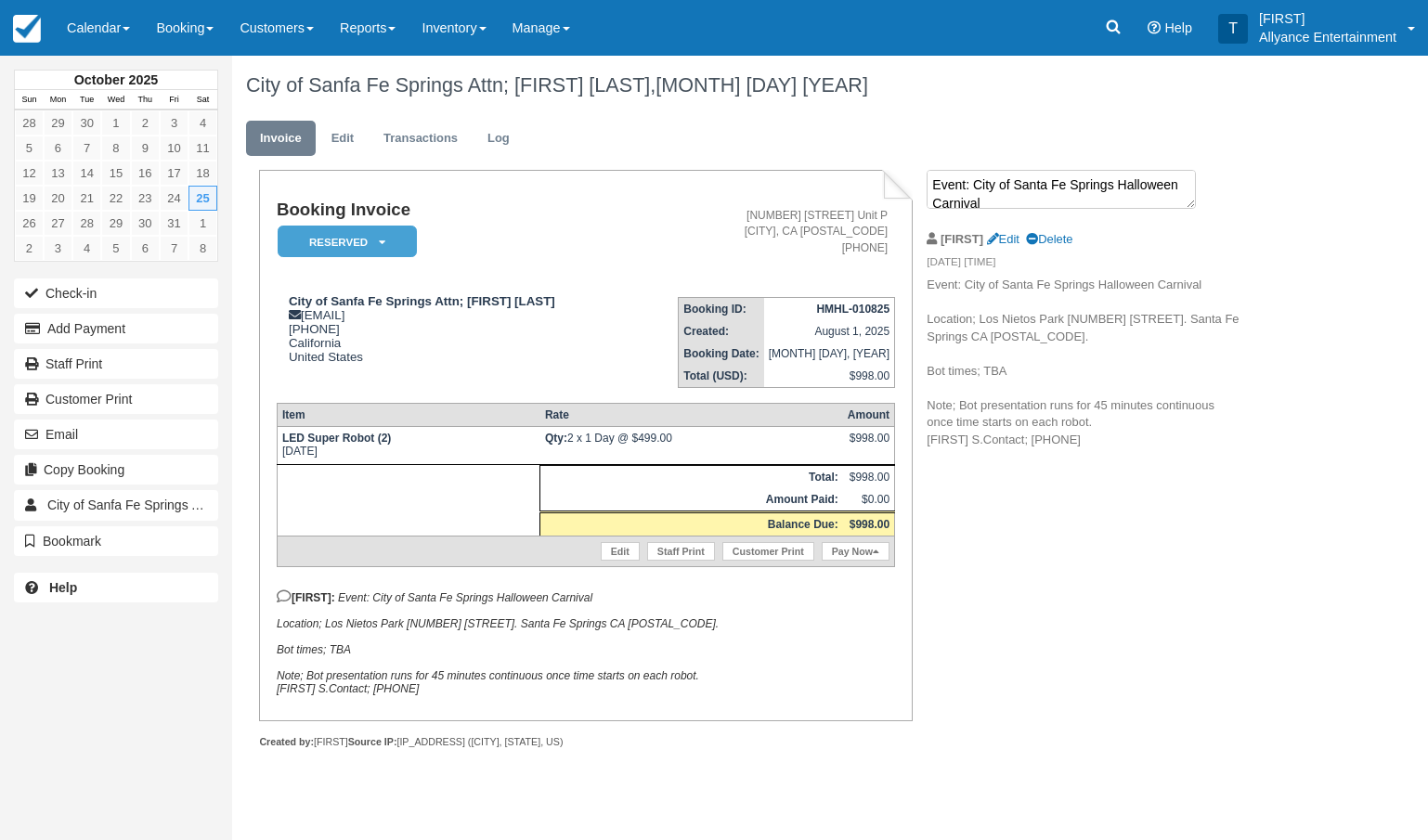 scroll, scrollTop: 130, scrollLeft: 0, axis: vertical 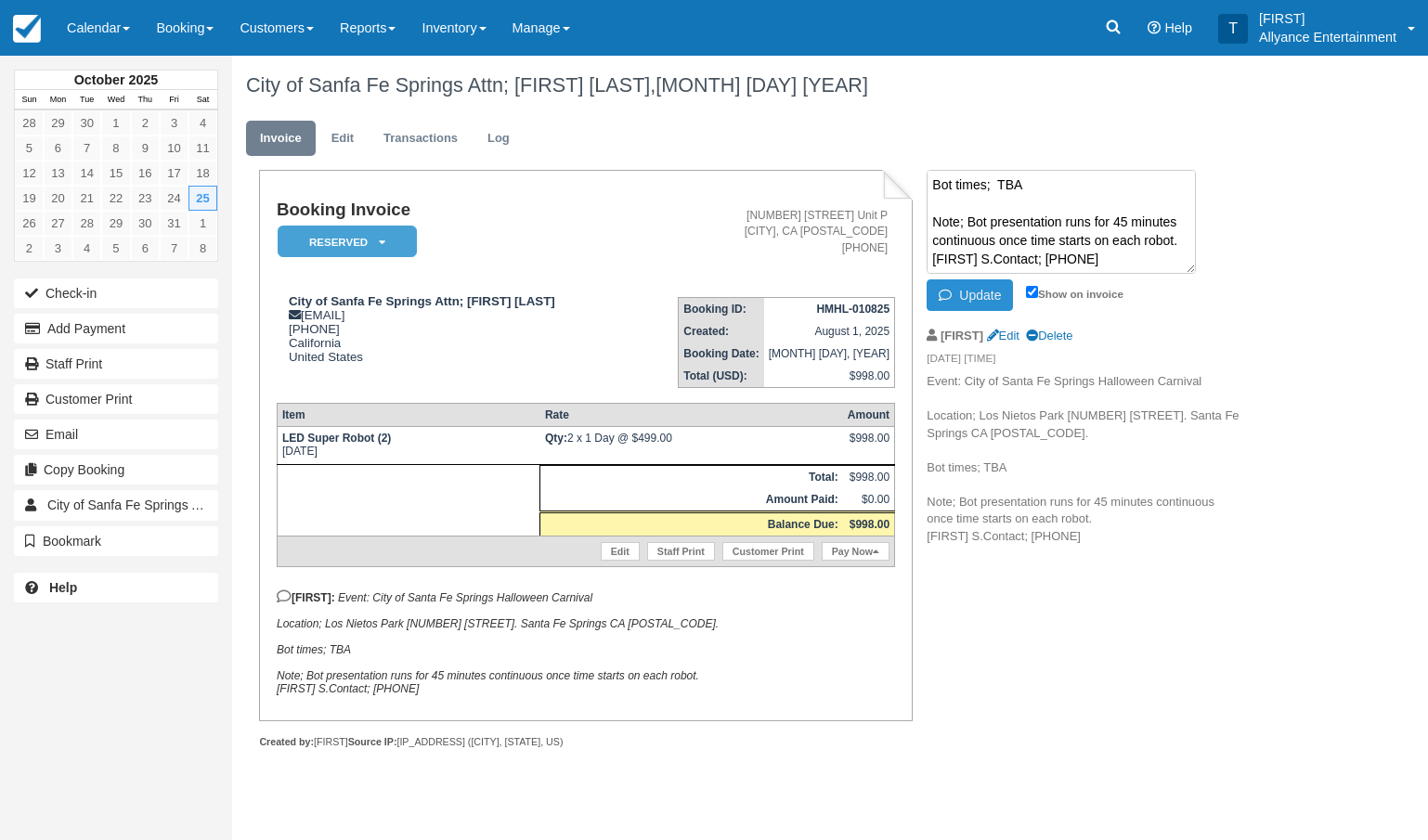 click on "Update" at bounding box center [969, 295] 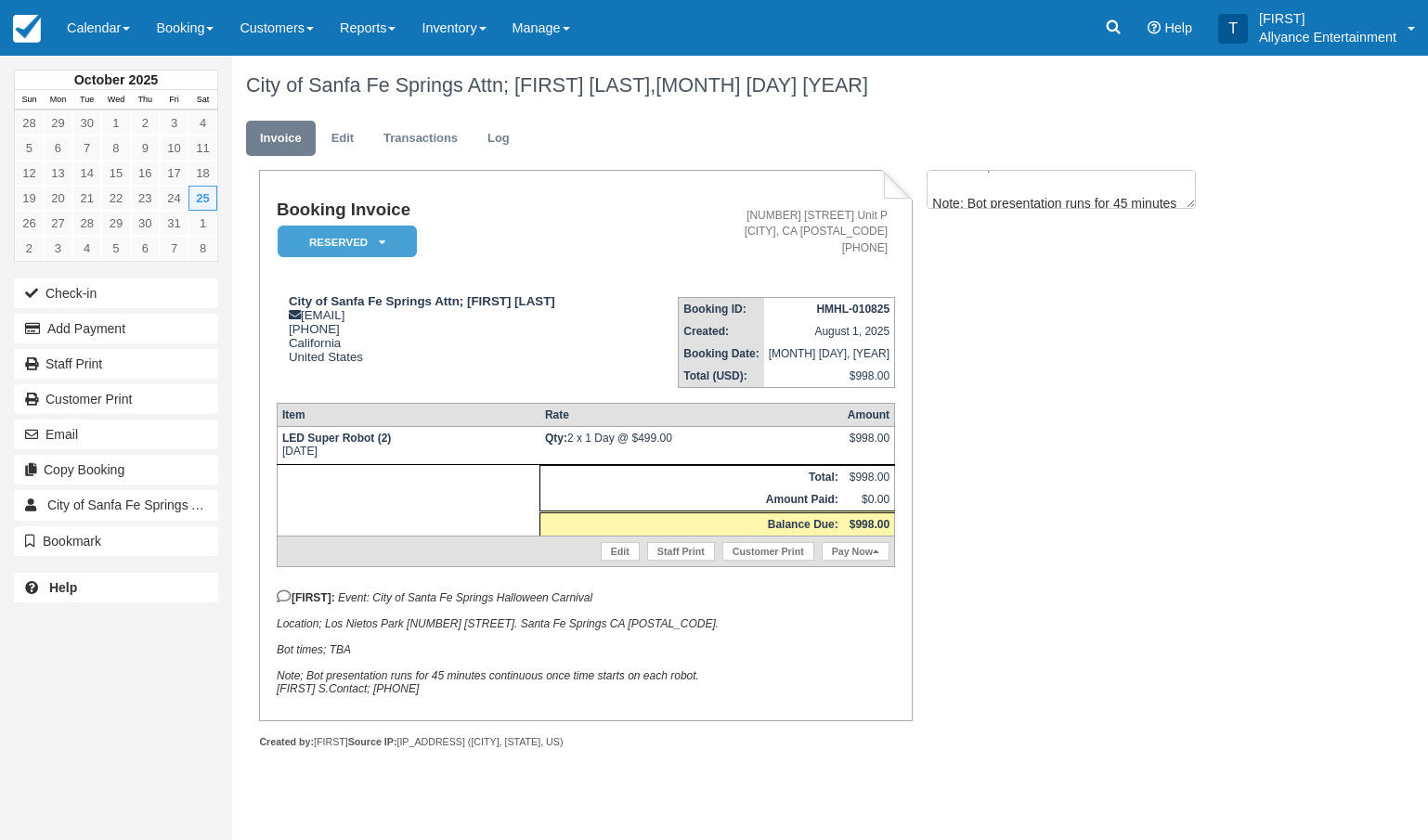 scroll, scrollTop: 0, scrollLeft: 0, axis: both 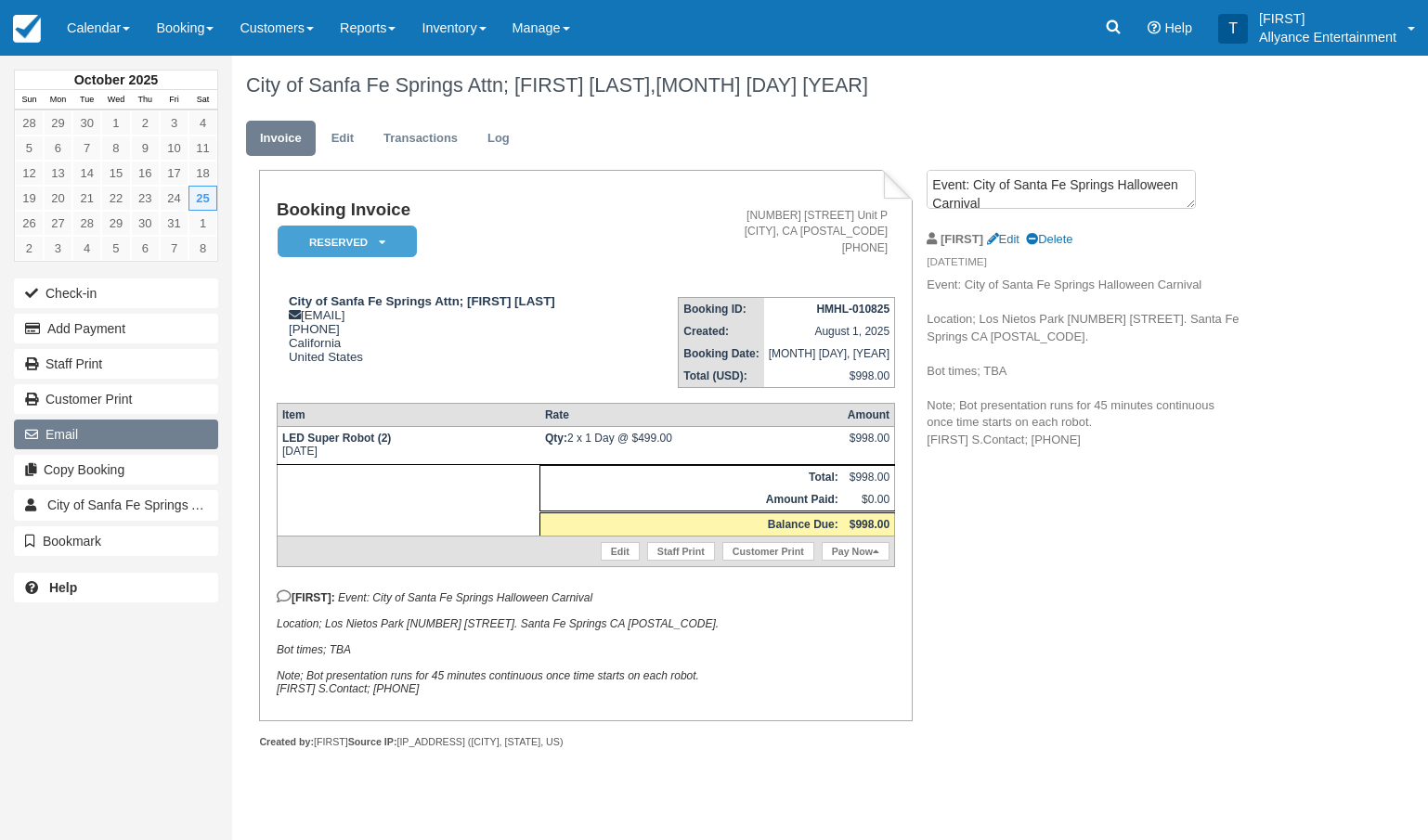 click on "Email" at bounding box center (116, 434) 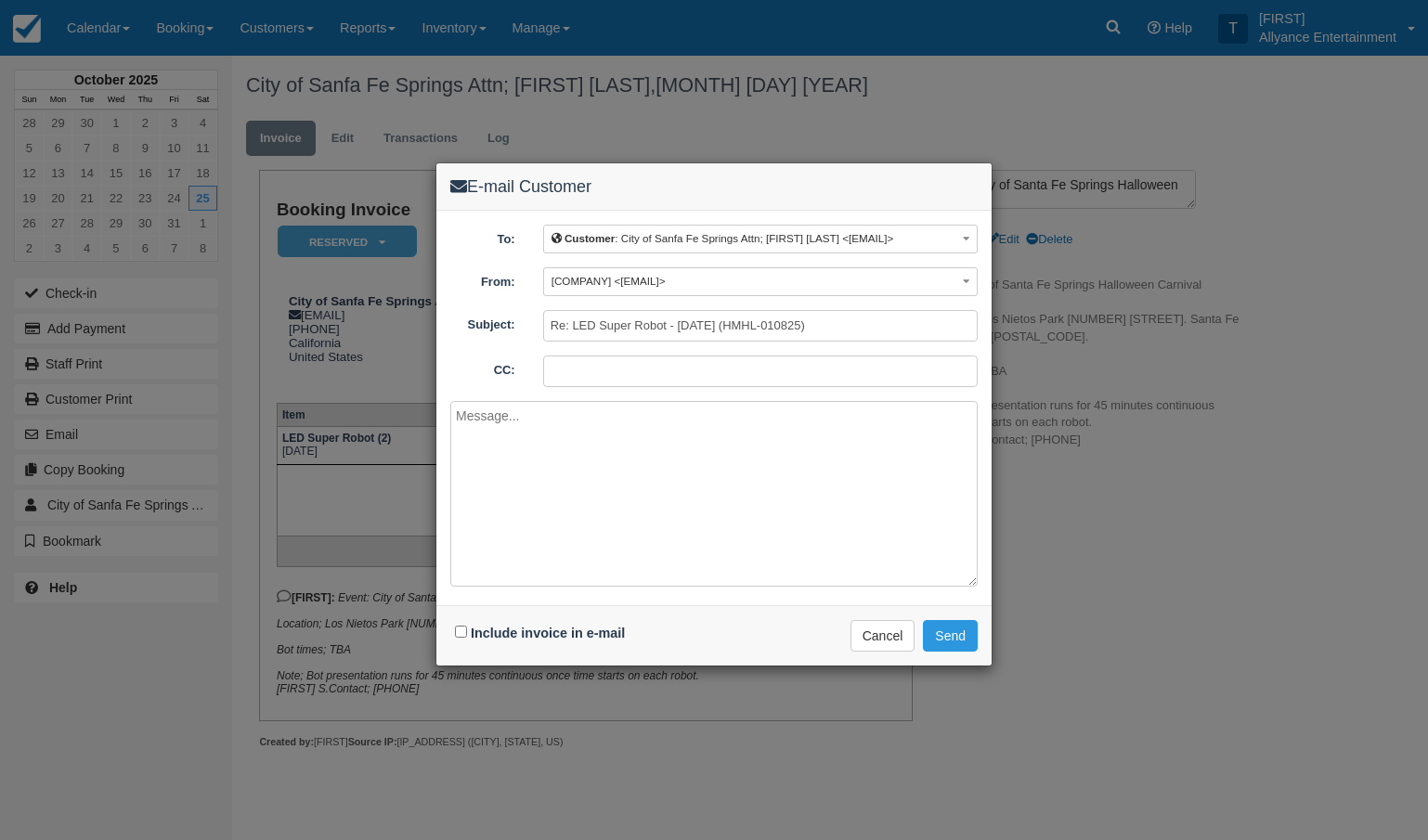 click at bounding box center [714, 494] 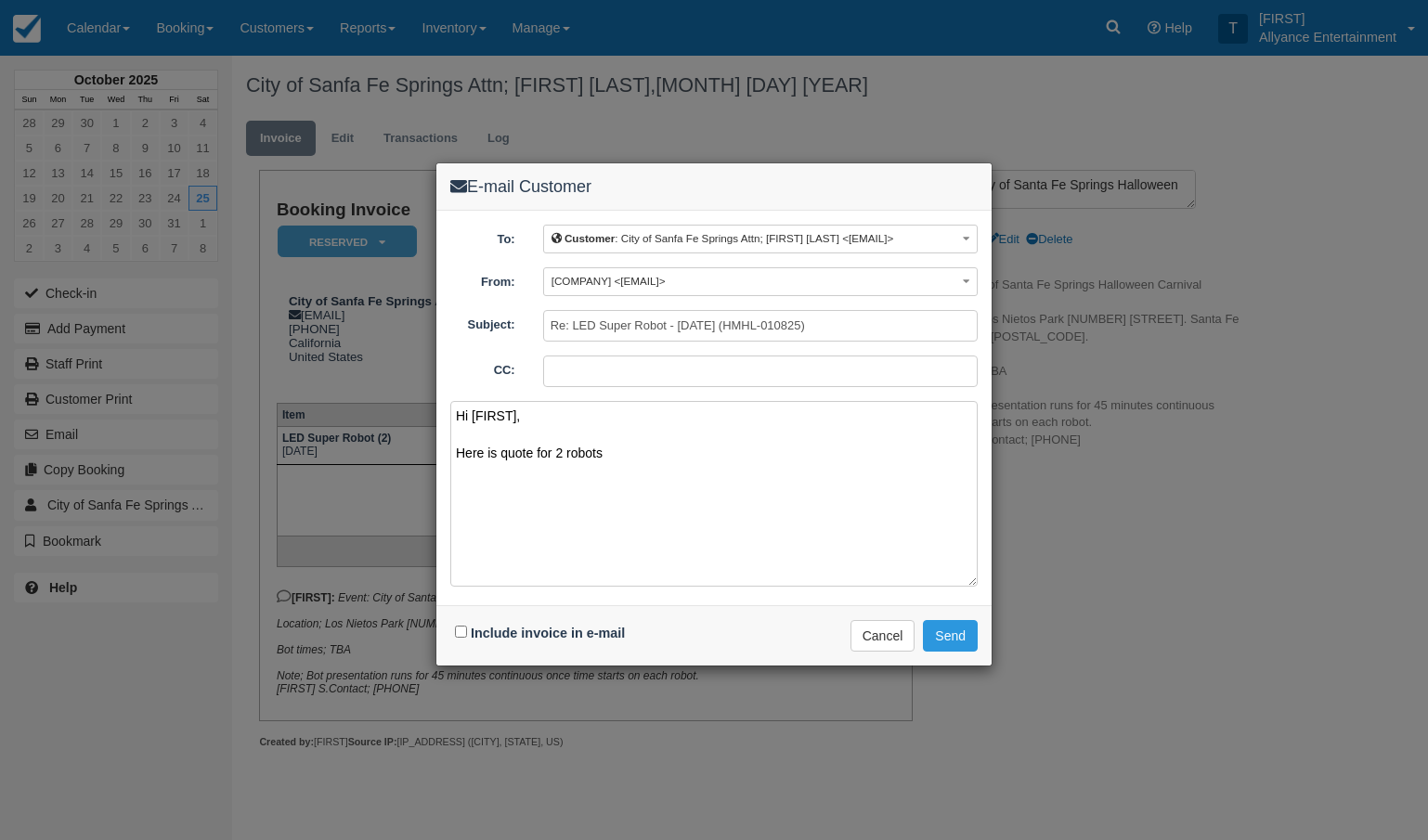 type on "Hi [FIRST],
Here is quote for 2 robots" 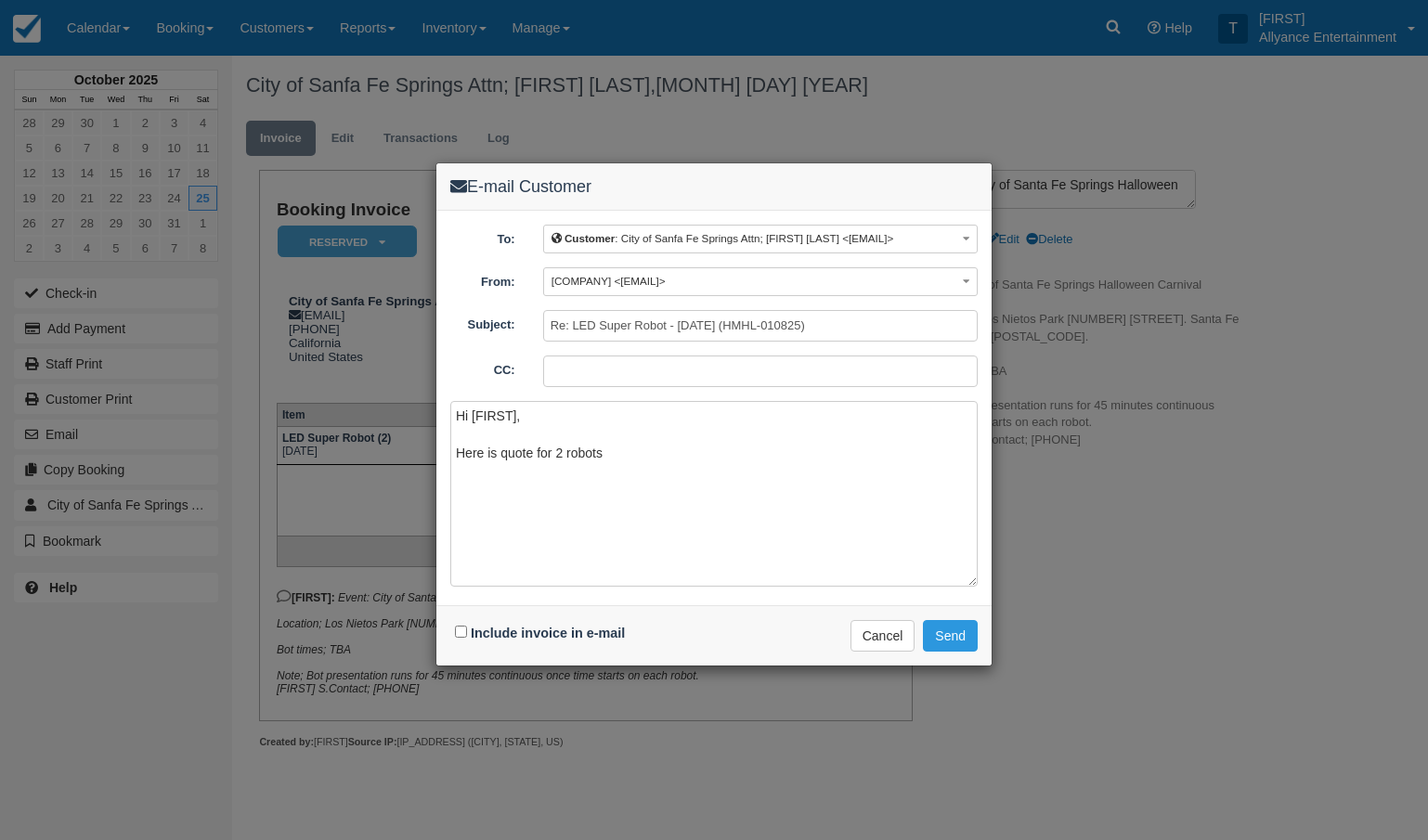 click on "Include invoice in e-mail" at bounding box center [461, 631] 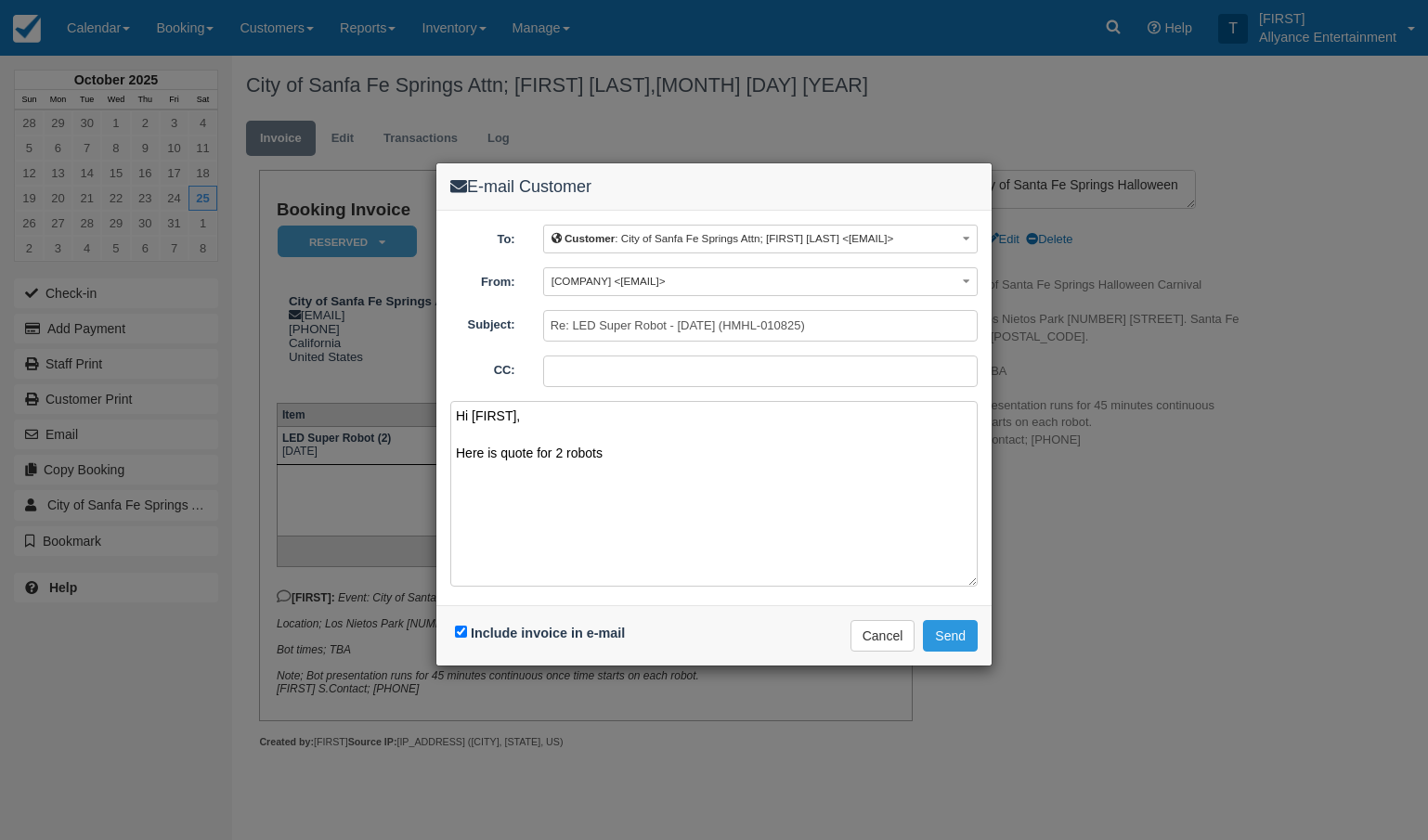 click on "Hi [FIRST],
Here is quote for 2 robots" at bounding box center [714, 494] 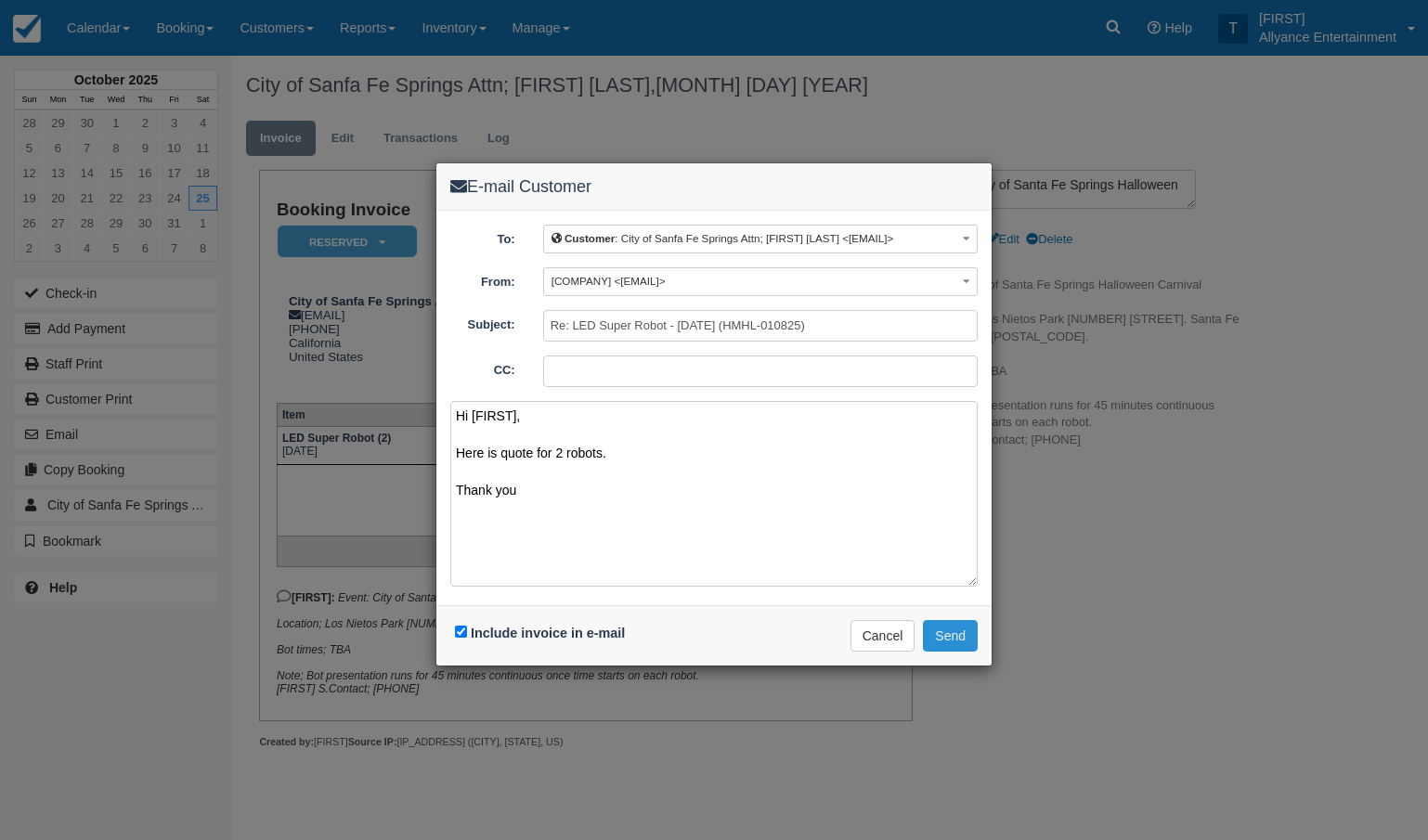 type on "Hi [FIRST],
Here is quote for 2 robots.
Thank you" 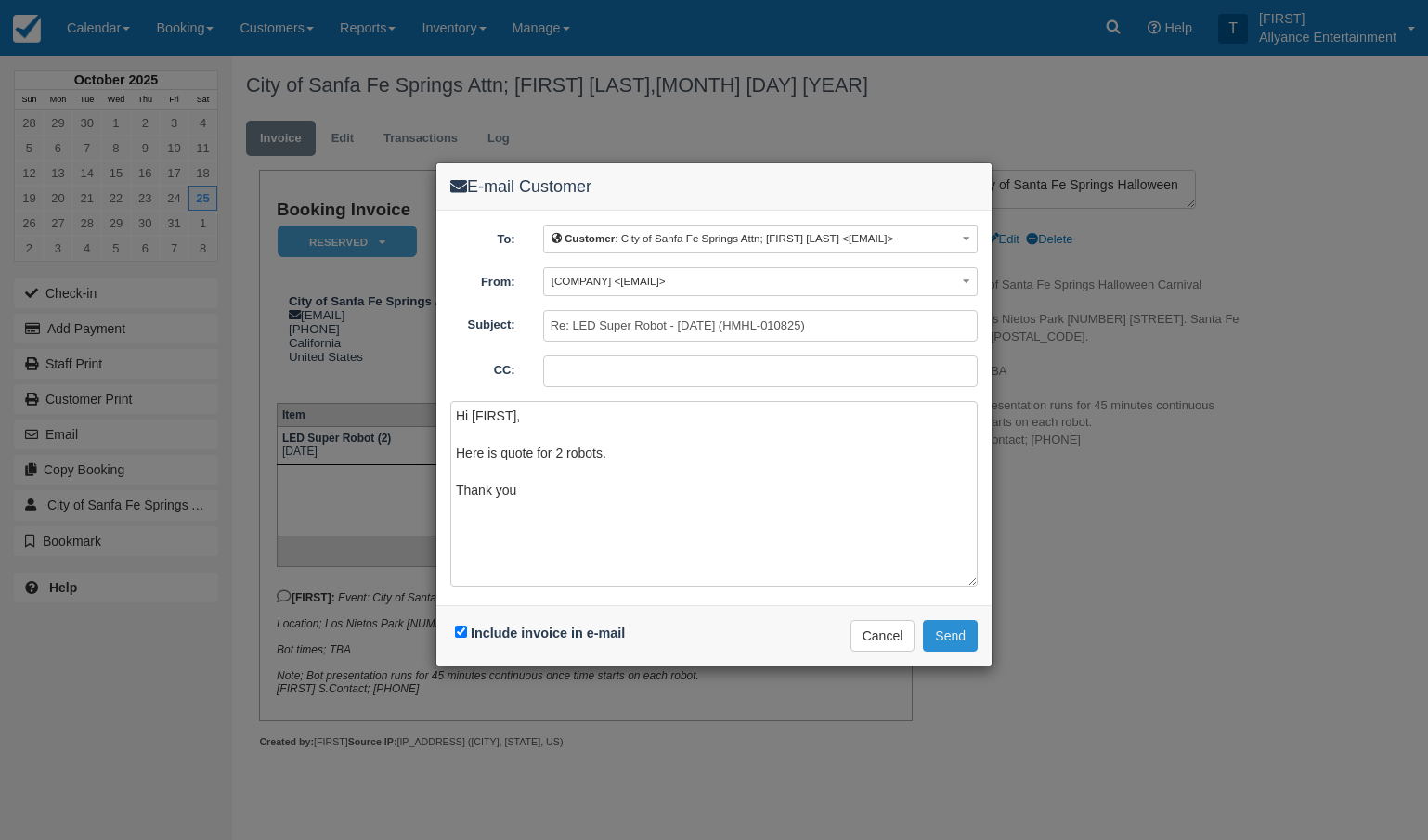click on "Send" at bounding box center (950, 636) 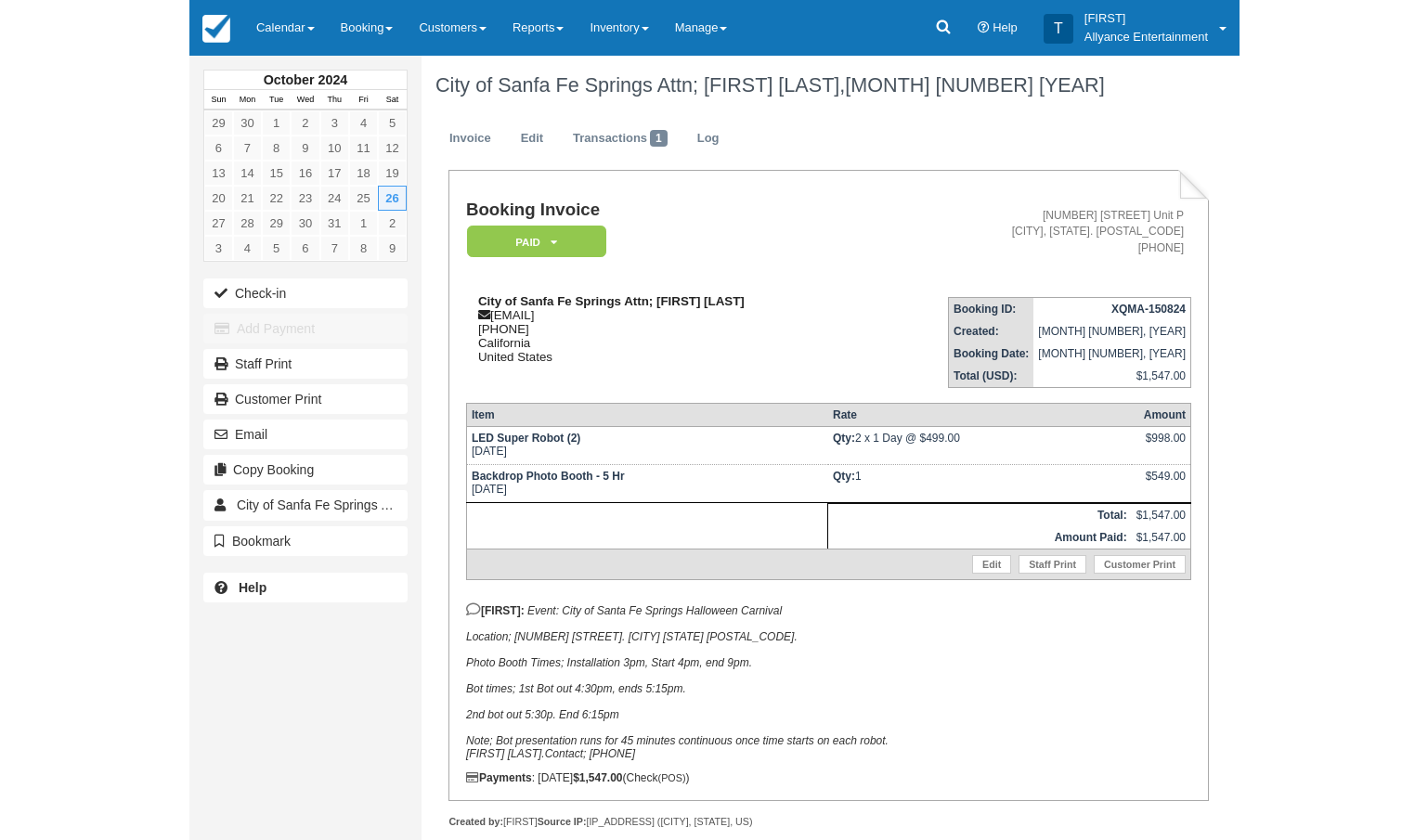 scroll, scrollTop: 0, scrollLeft: 0, axis: both 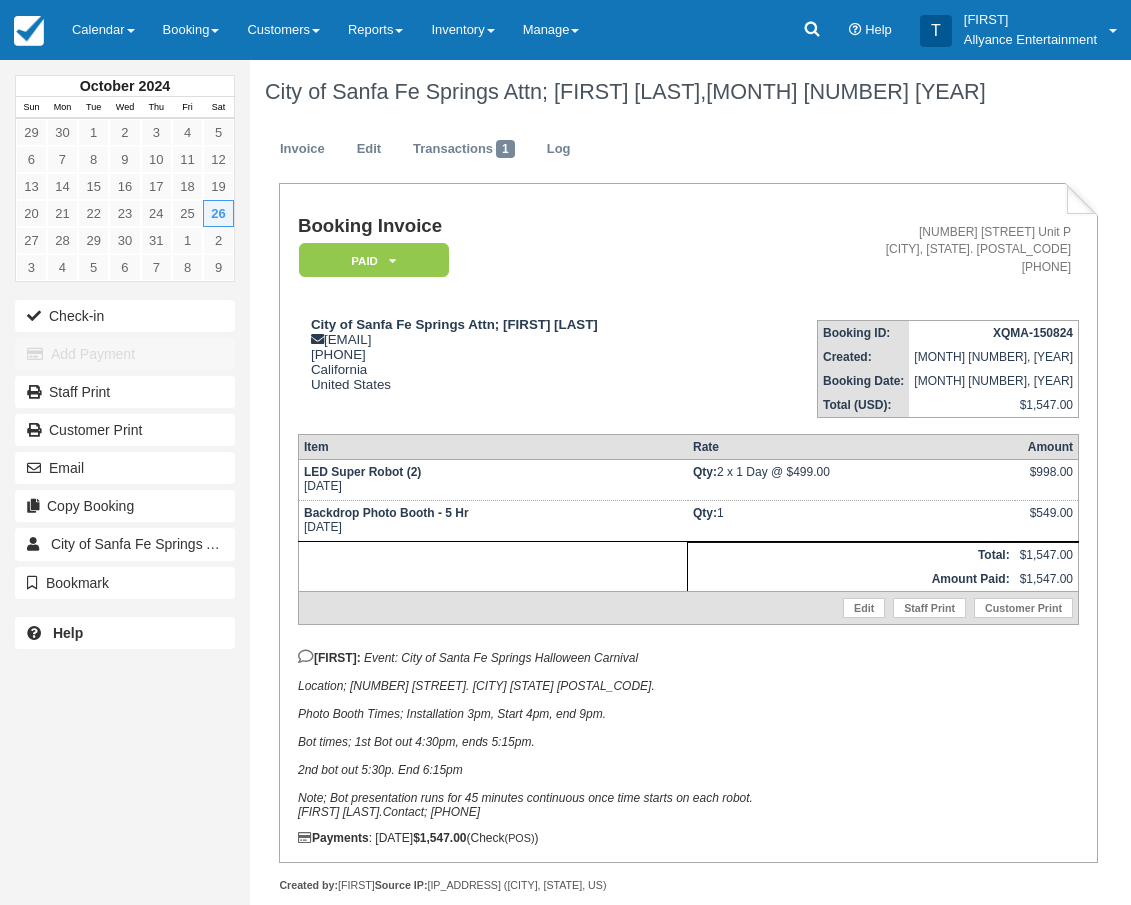 drag, startPoint x: 350, startPoint y: 667, endPoint x: 642, endPoint y: 816, distance: 327.81854 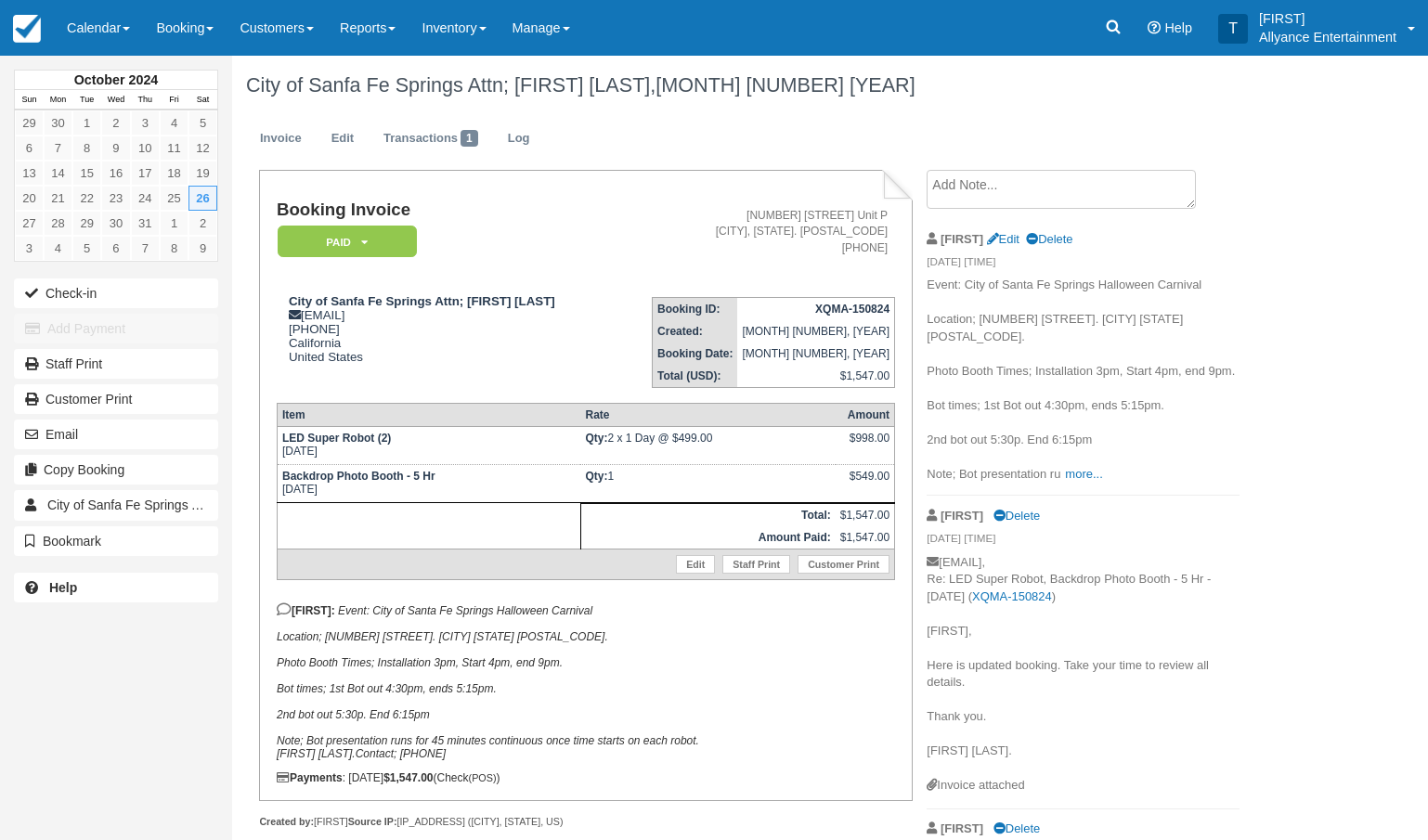 click on "Payments : 10/26/24  $1,547.00  (Check  (POS) )" at bounding box center (586, 778) 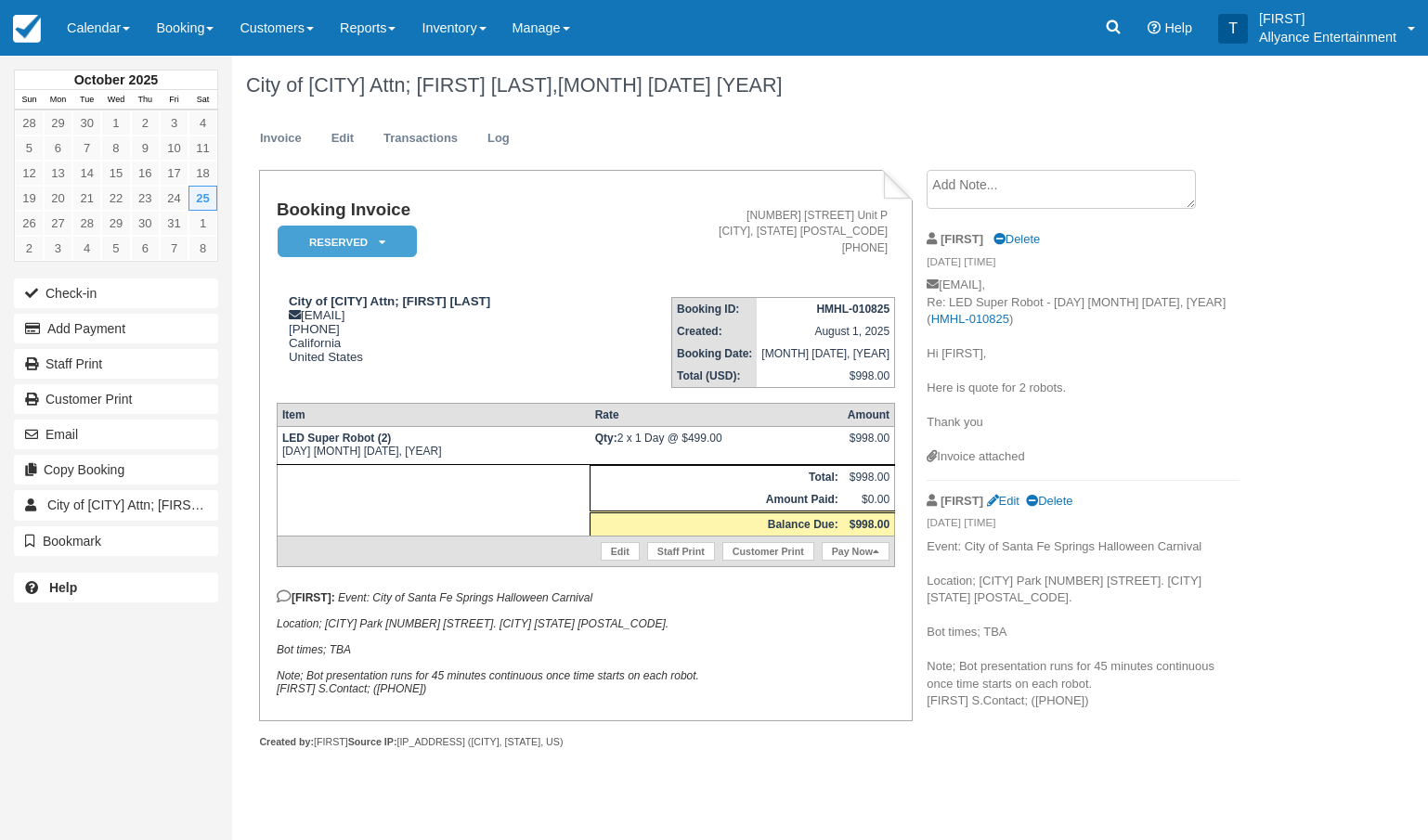 scroll, scrollTop: 0, scrollLeft: 0, axis: both 